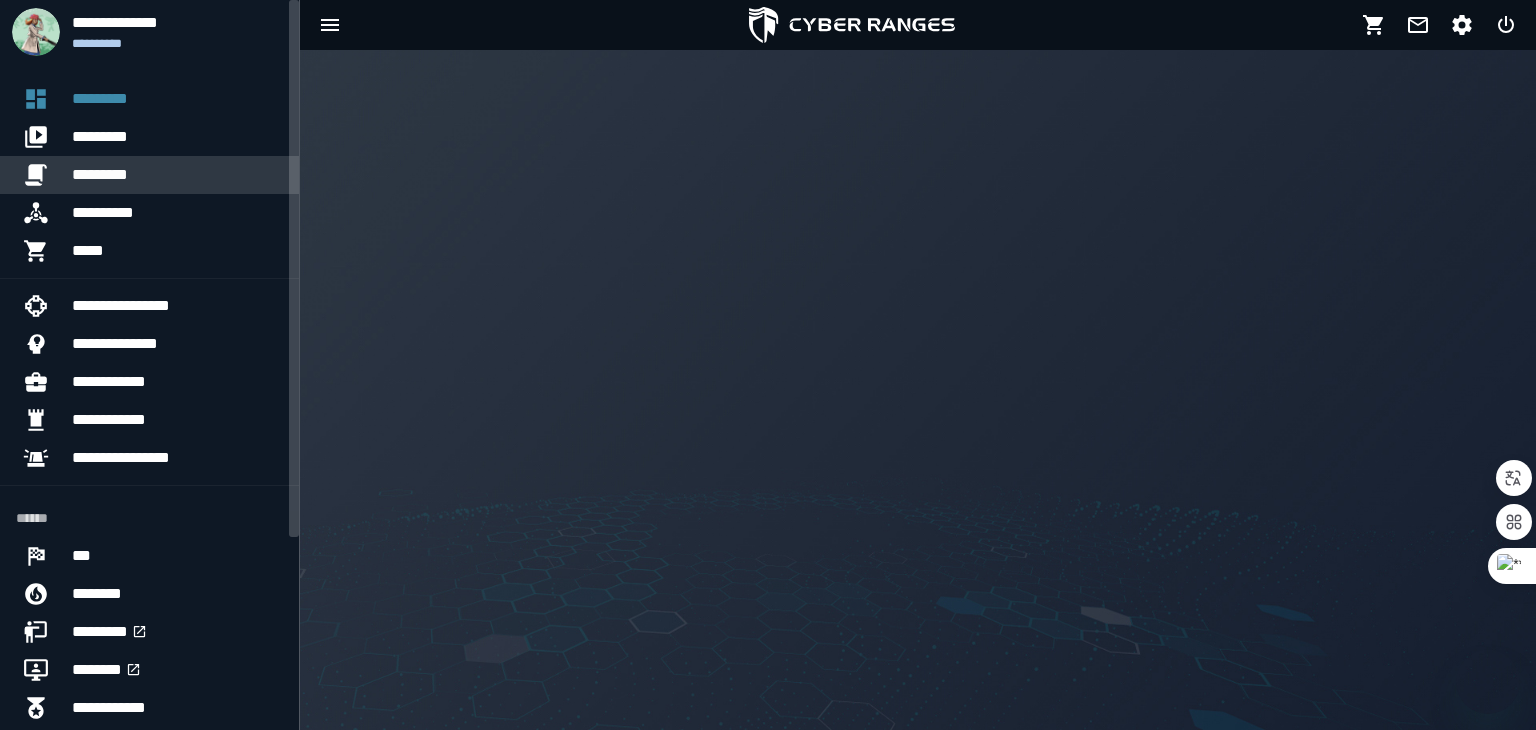 scroll, scrollTop: 0, scrollLeft: 0, axis: both 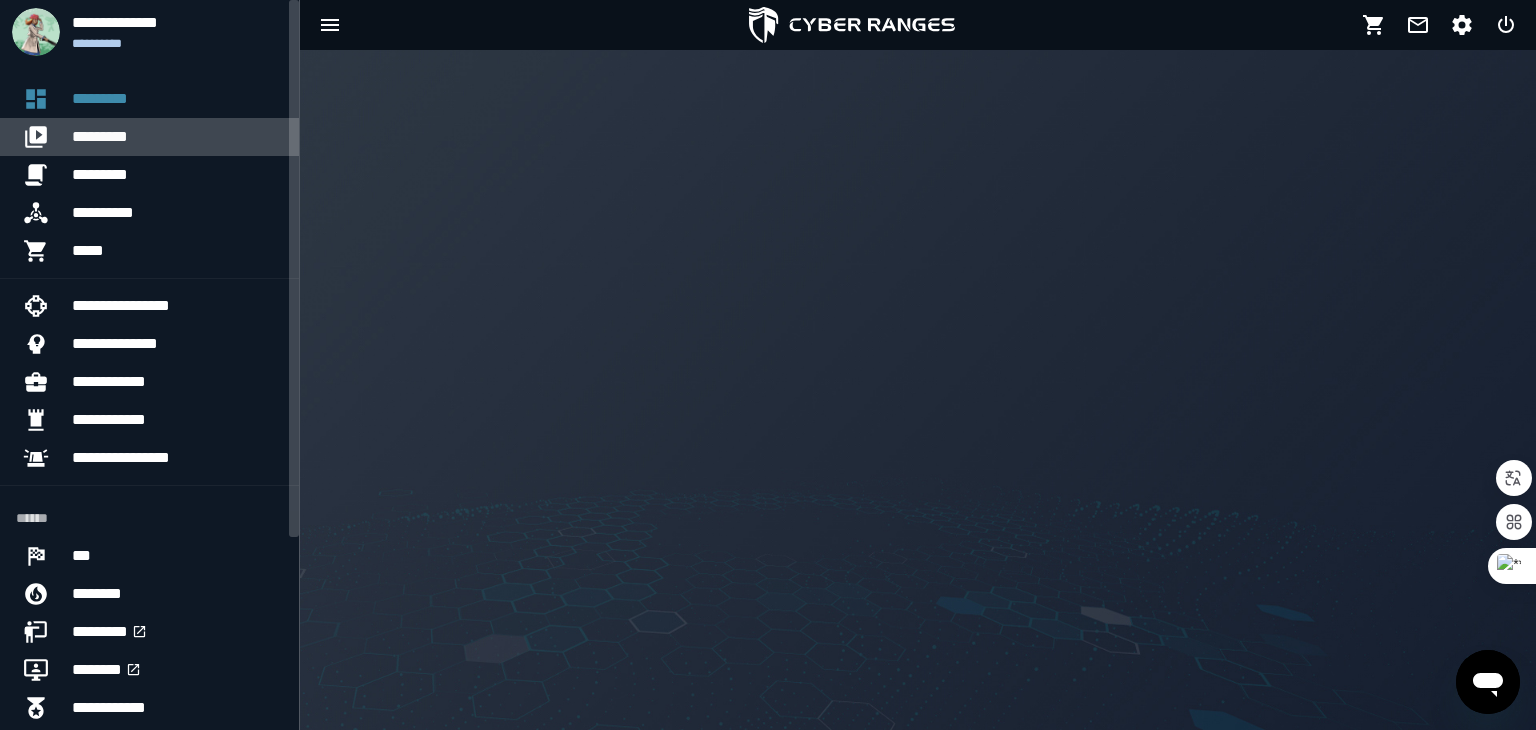 click on "*********" at bounding box center [177, 137] 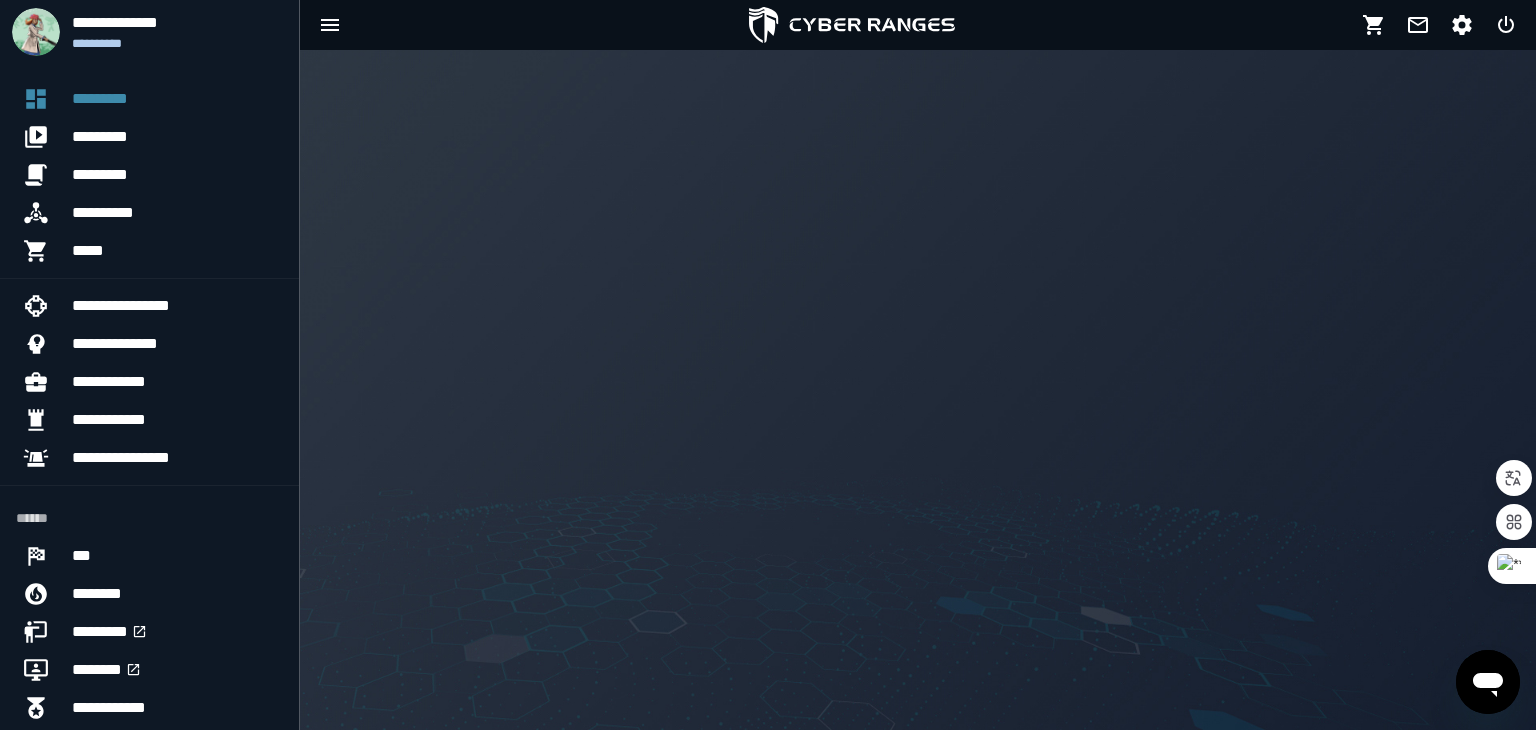scroll, scrollTop: 0, scrollLeft: 0, axis: both 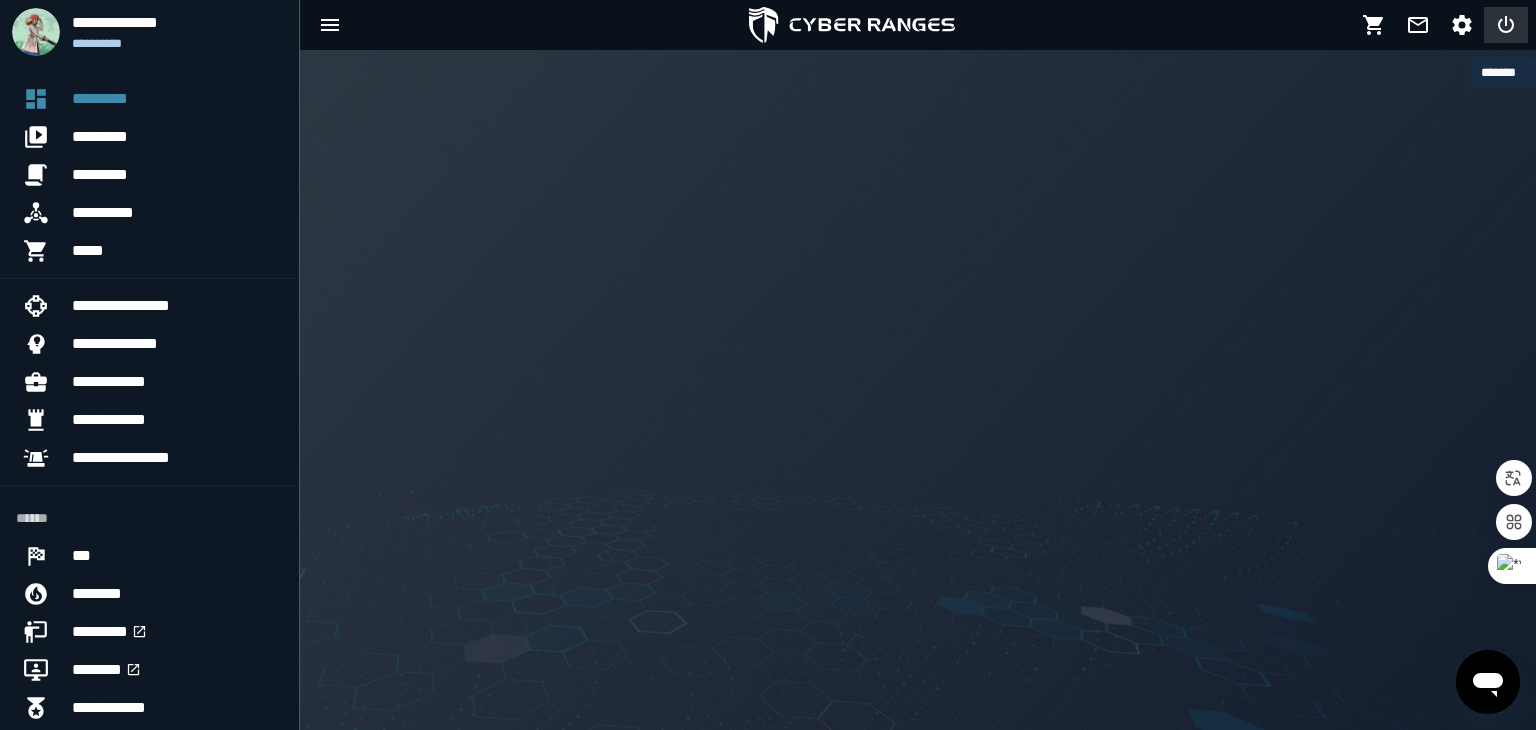 click 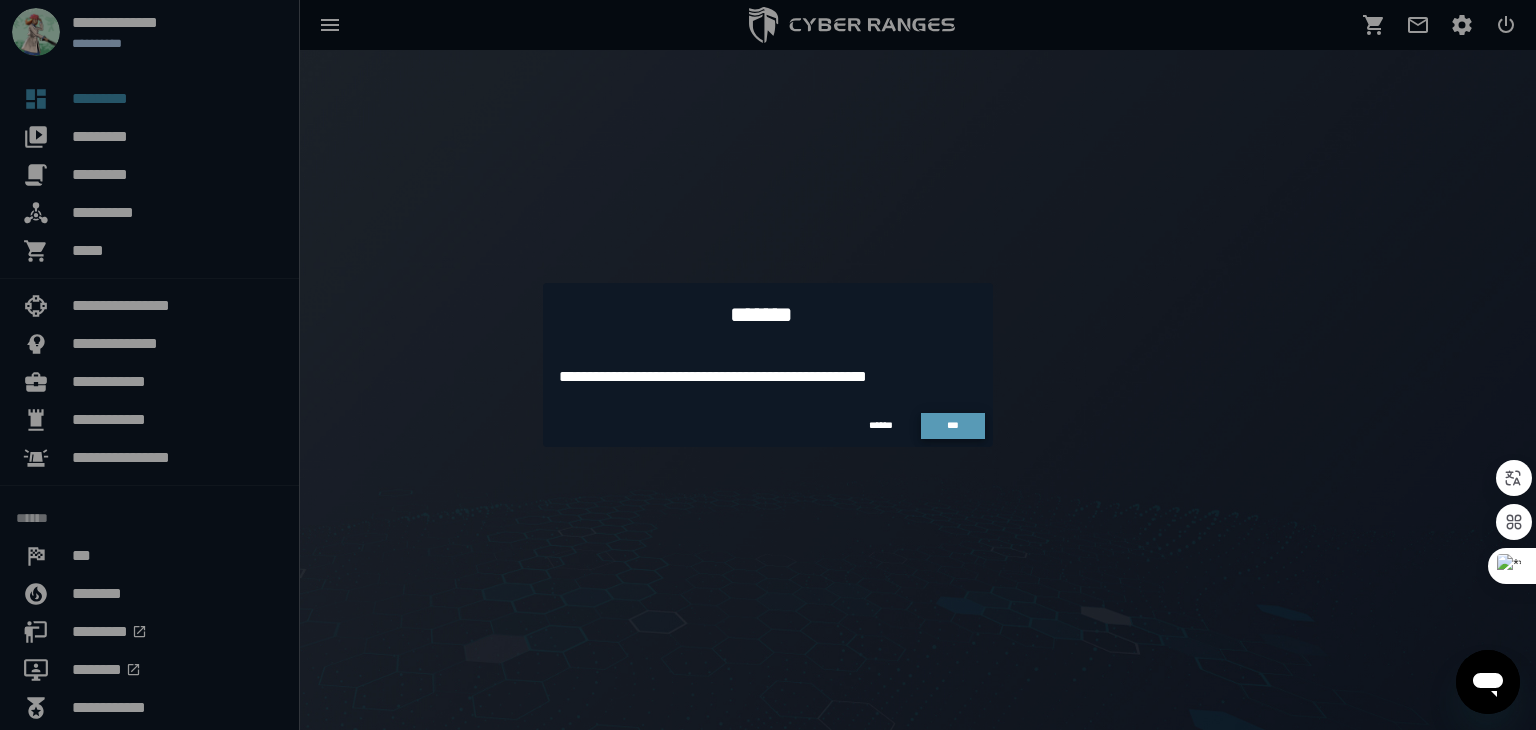 click on "***" at bounding box center (953, 426) 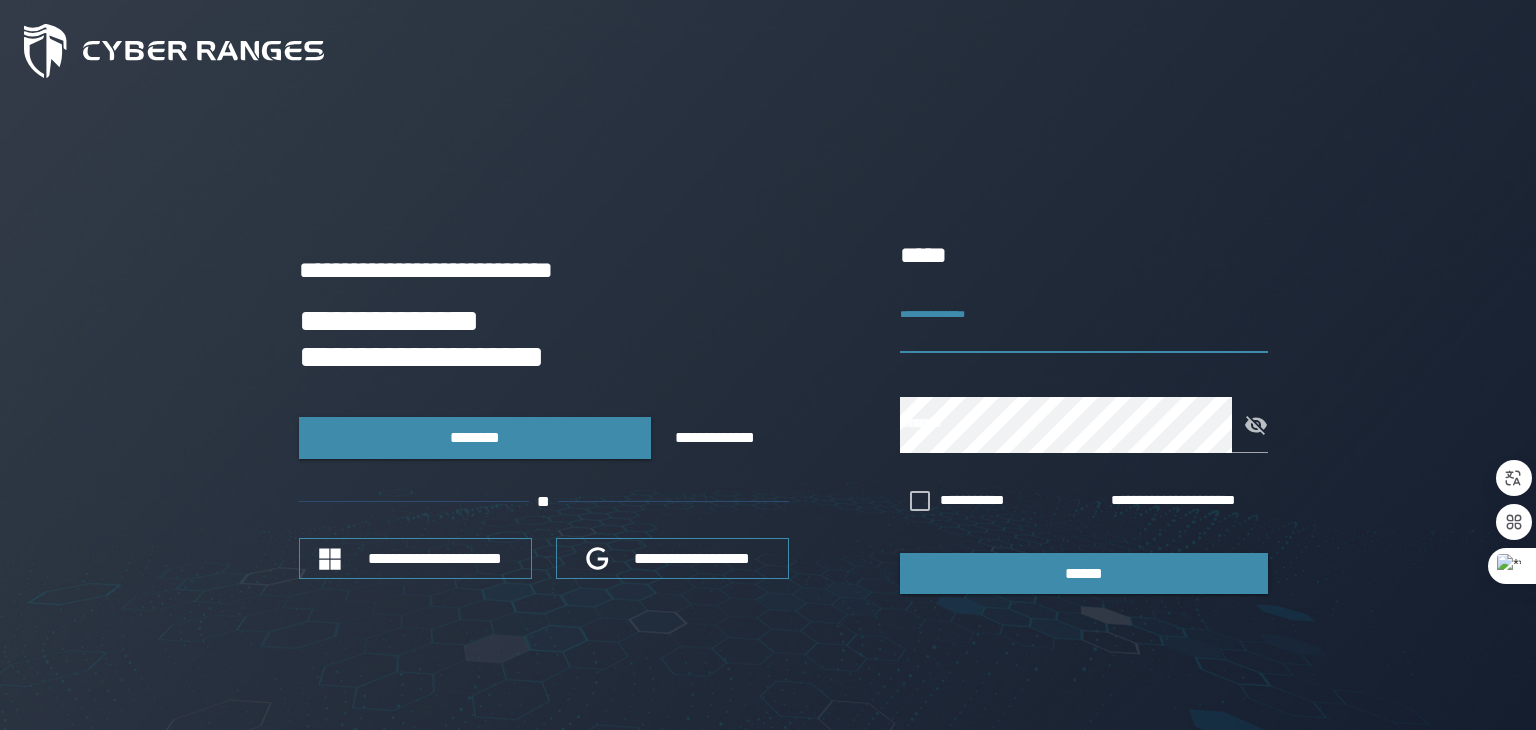 click on "**********" at bounding box center (1084, 325) 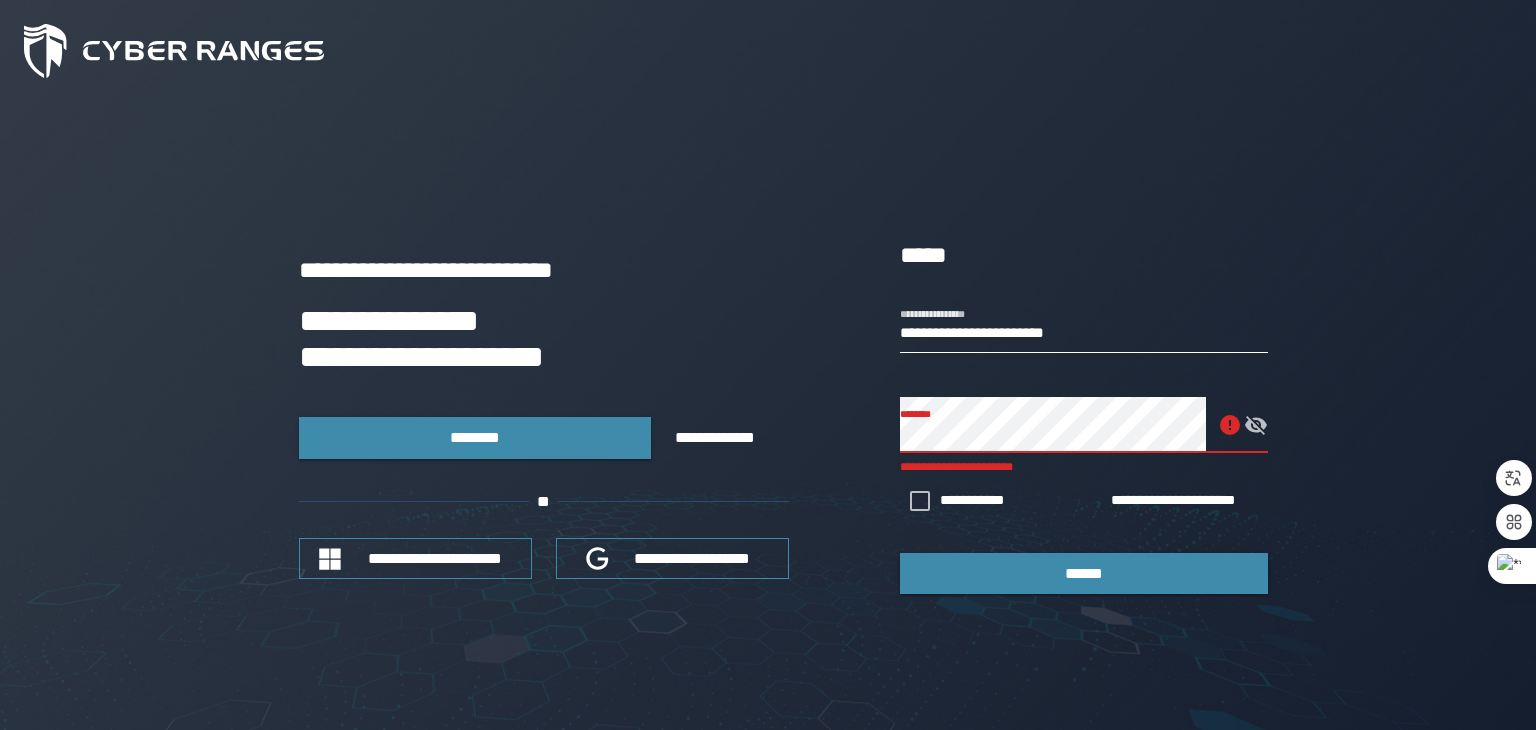 click on "**********" at bounding box center (1084, 325) 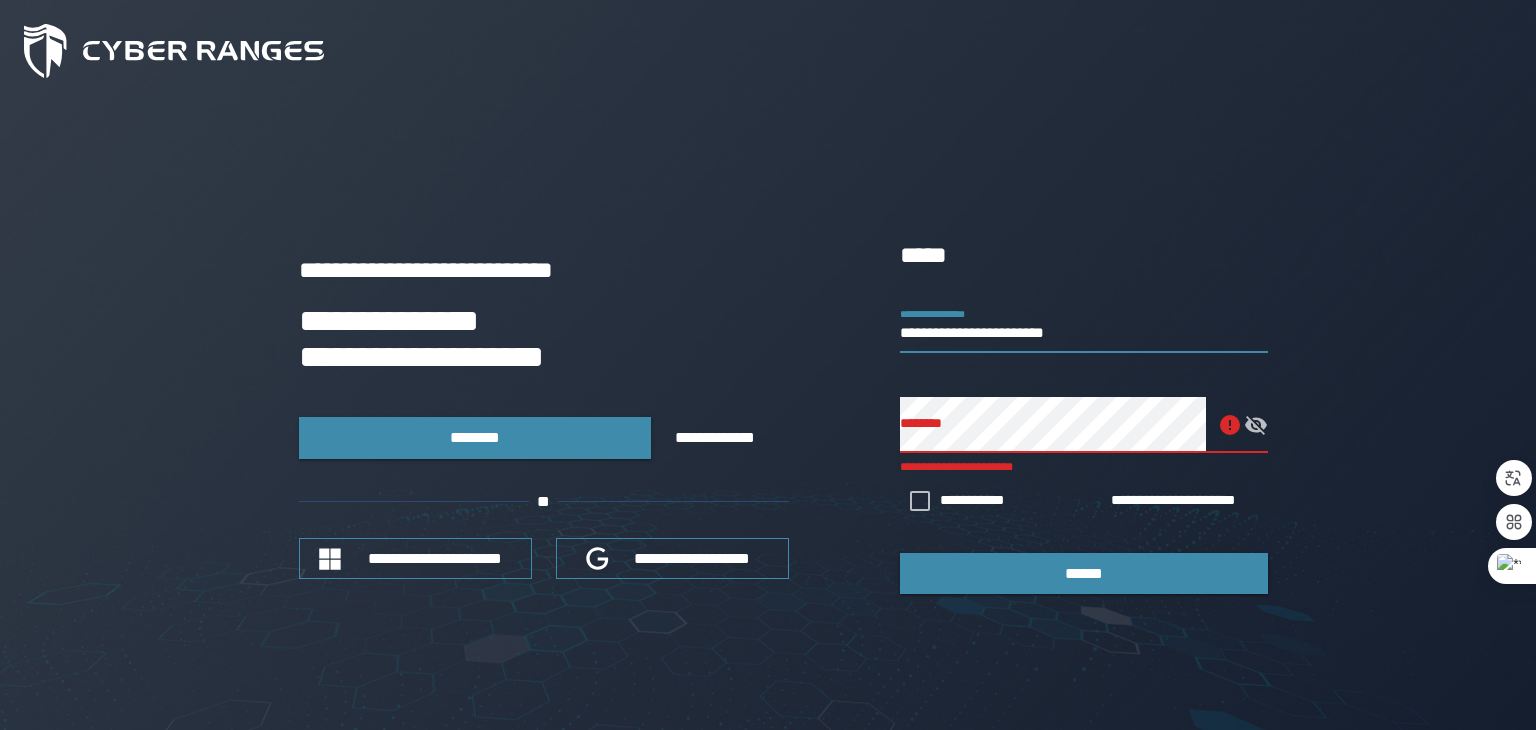 click on "**********" at bounding box center (1084, 325) 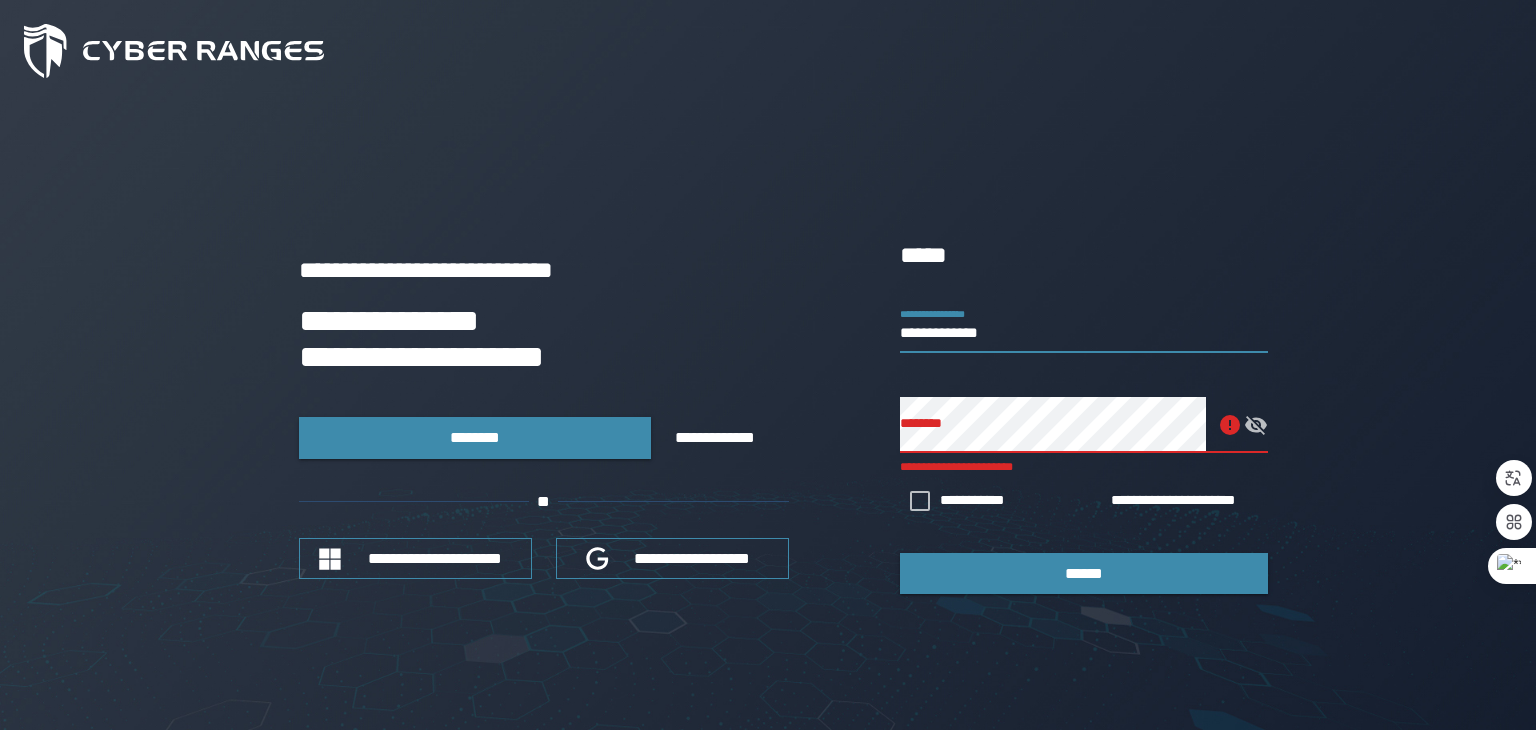 type on "**********" 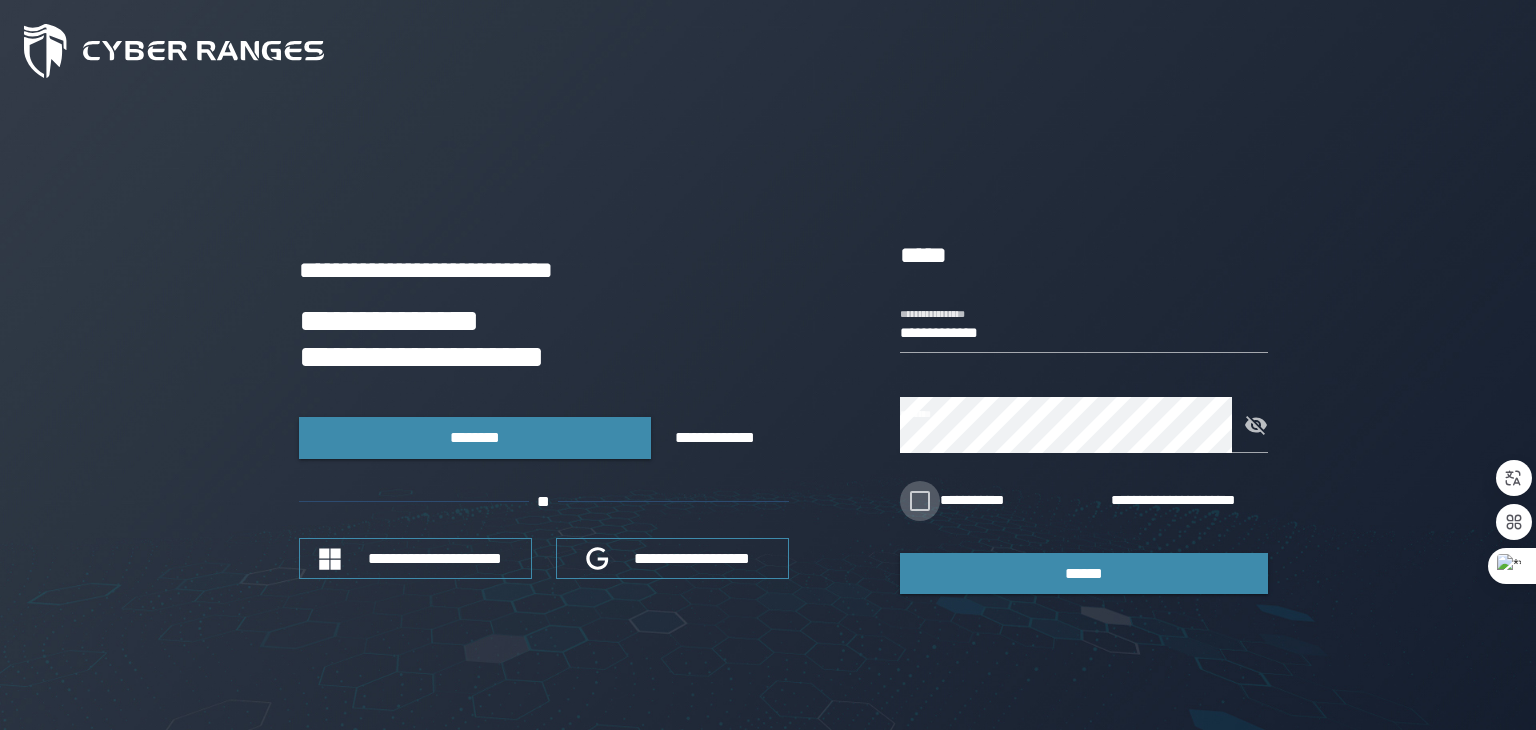click on "**********" at bounding box center [987, 501] 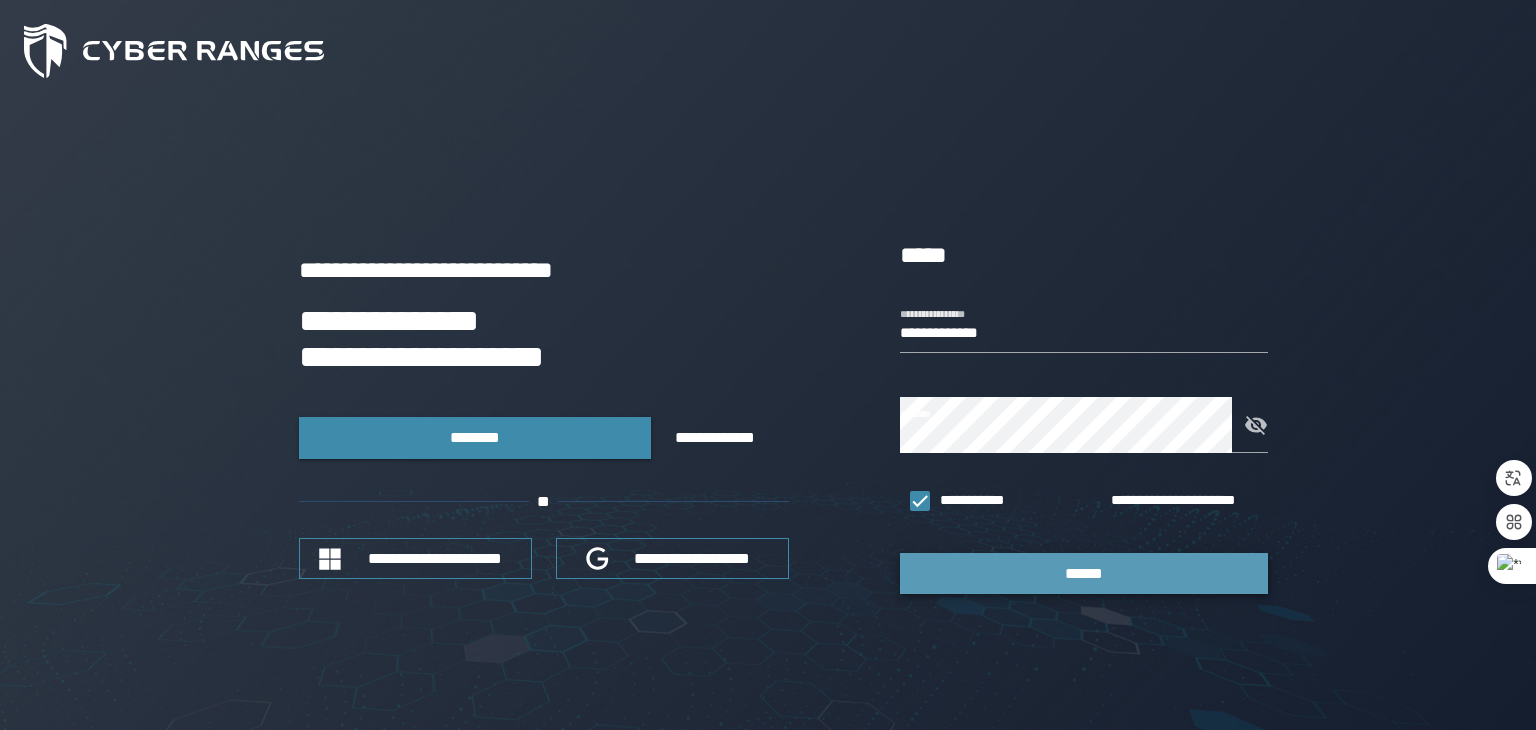 click on "******" at bounding box center [1084, 573] 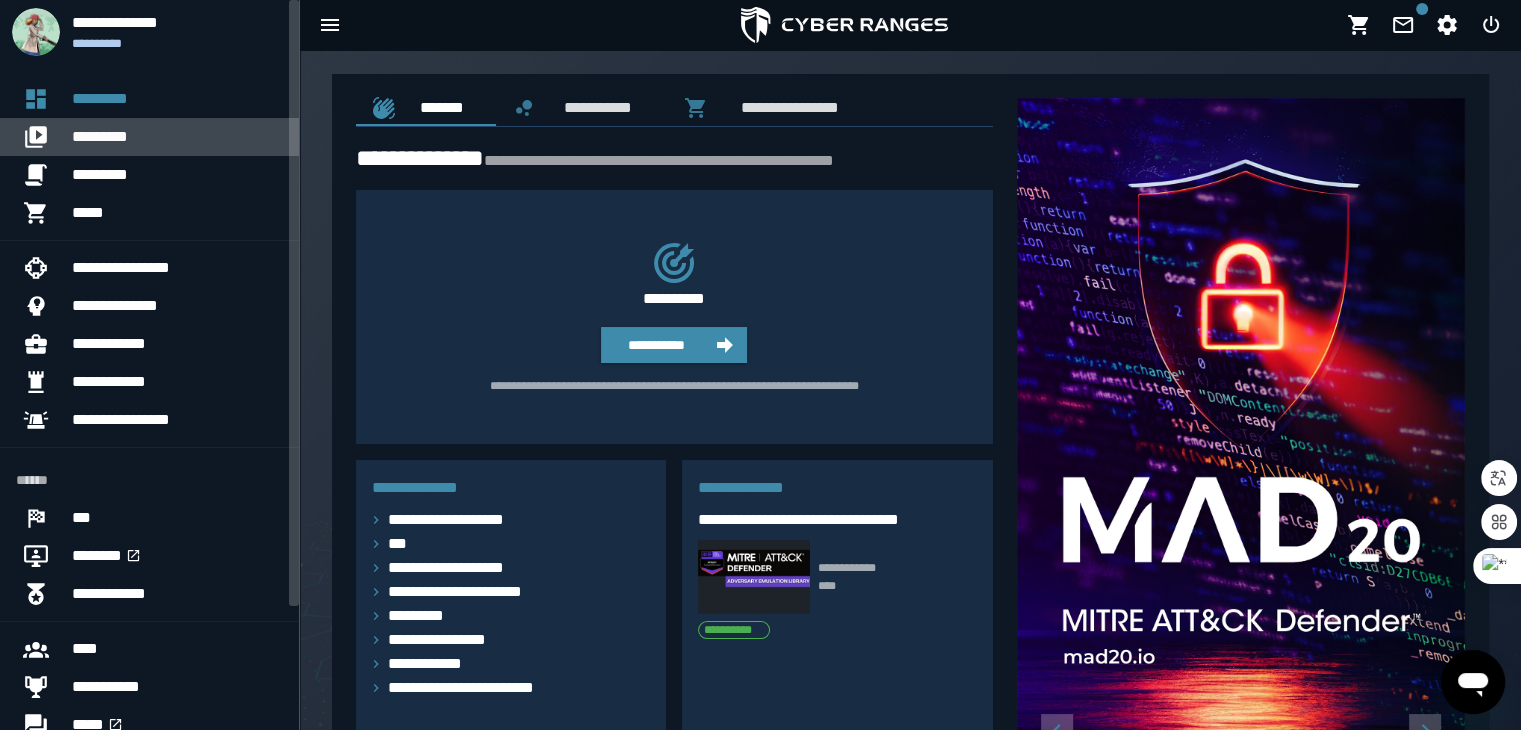 click on "*********" at bounding box center [177, 137] 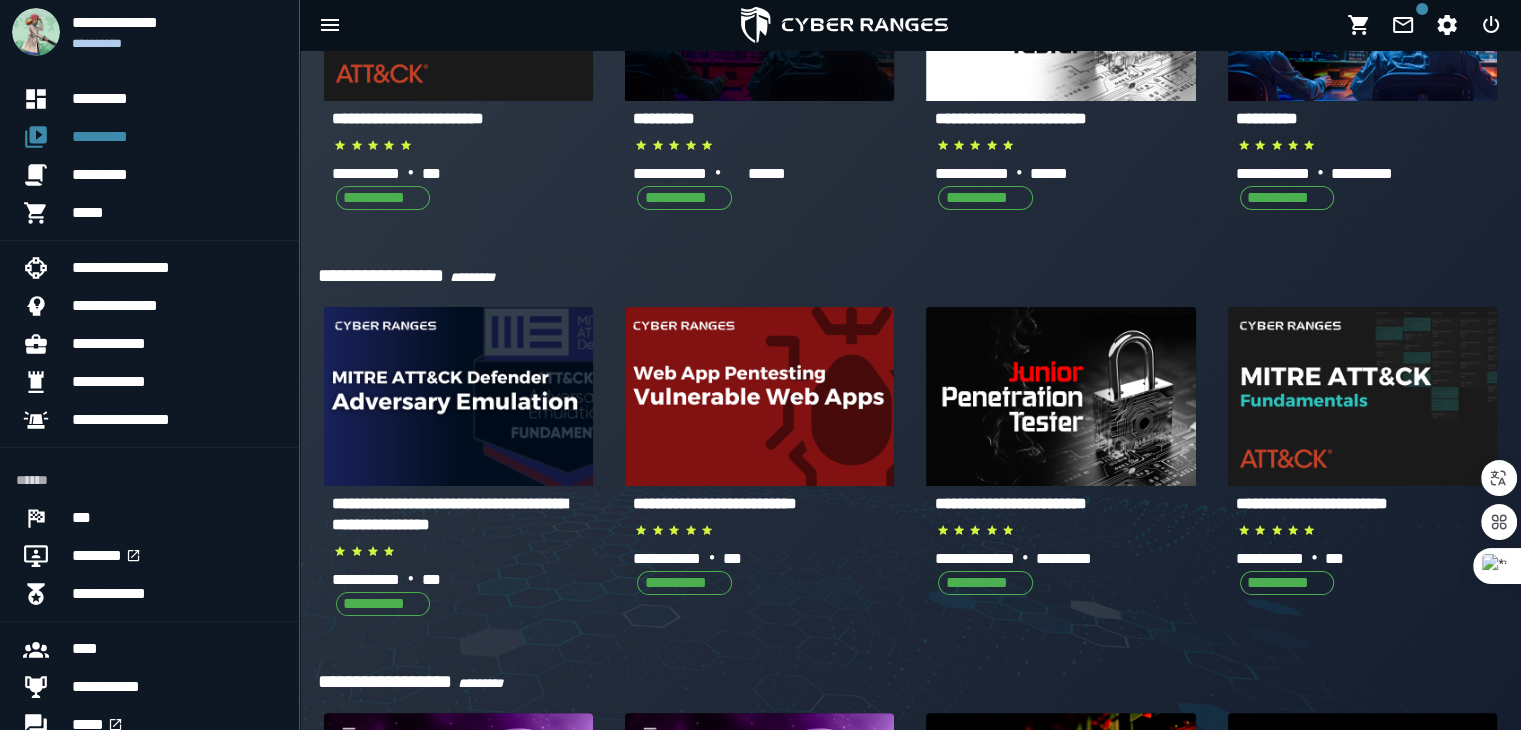scroll, scrollTop: 0, scrollLeft: 0, axis: both 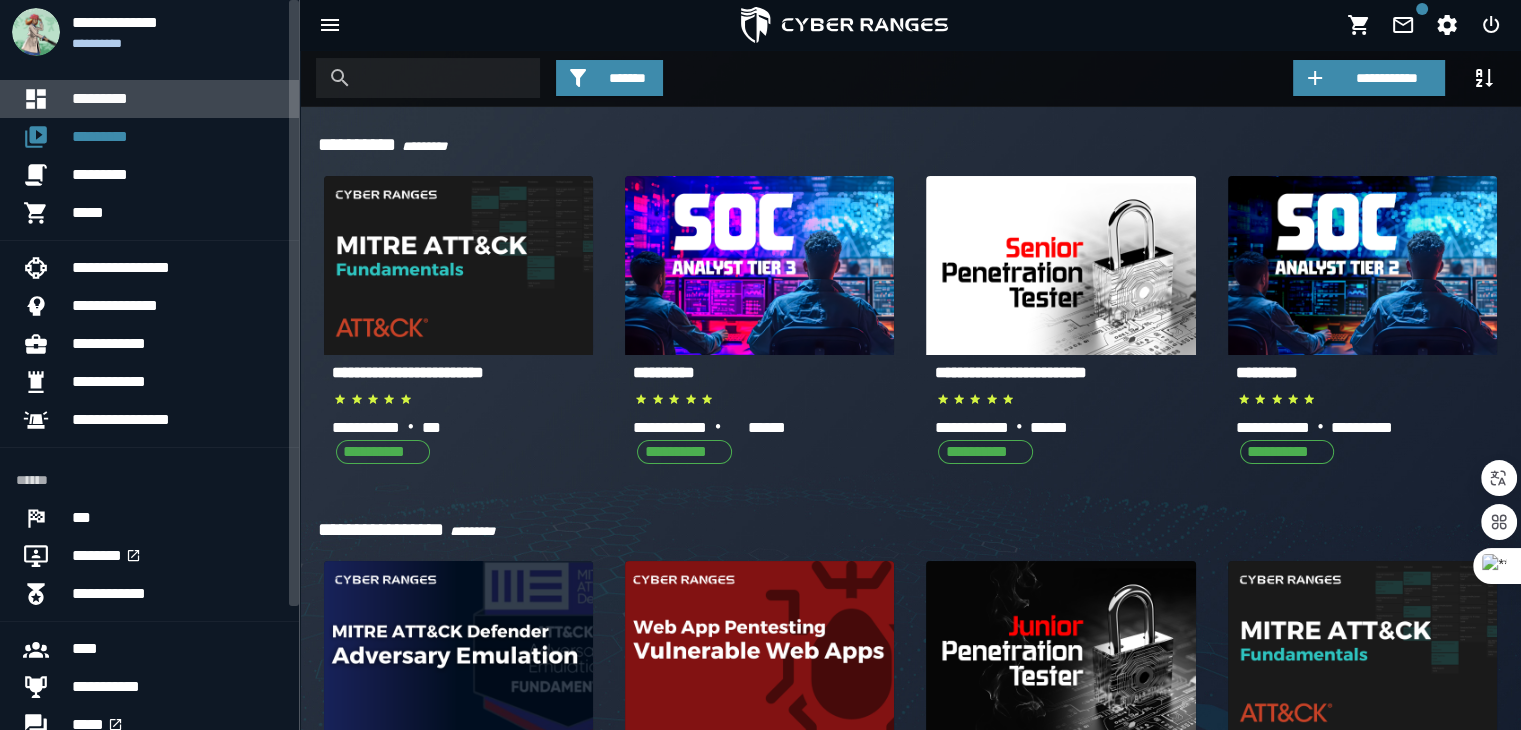 click on "*********" at bounding box center (177, 99) 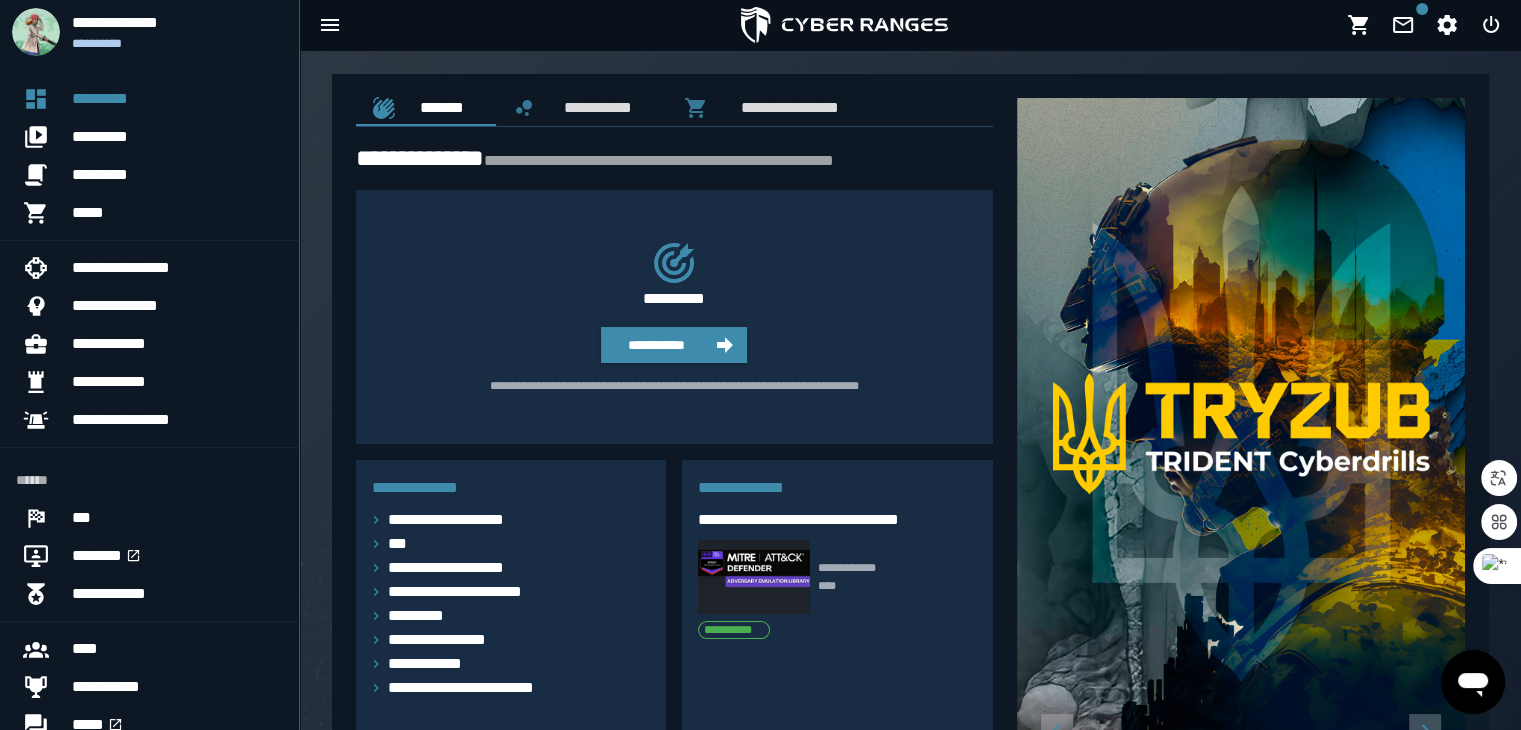 drag, startPoint x: 836, startPoint y: 313, endPoint x: 473, endPoint y: 300, distance: 363.2327 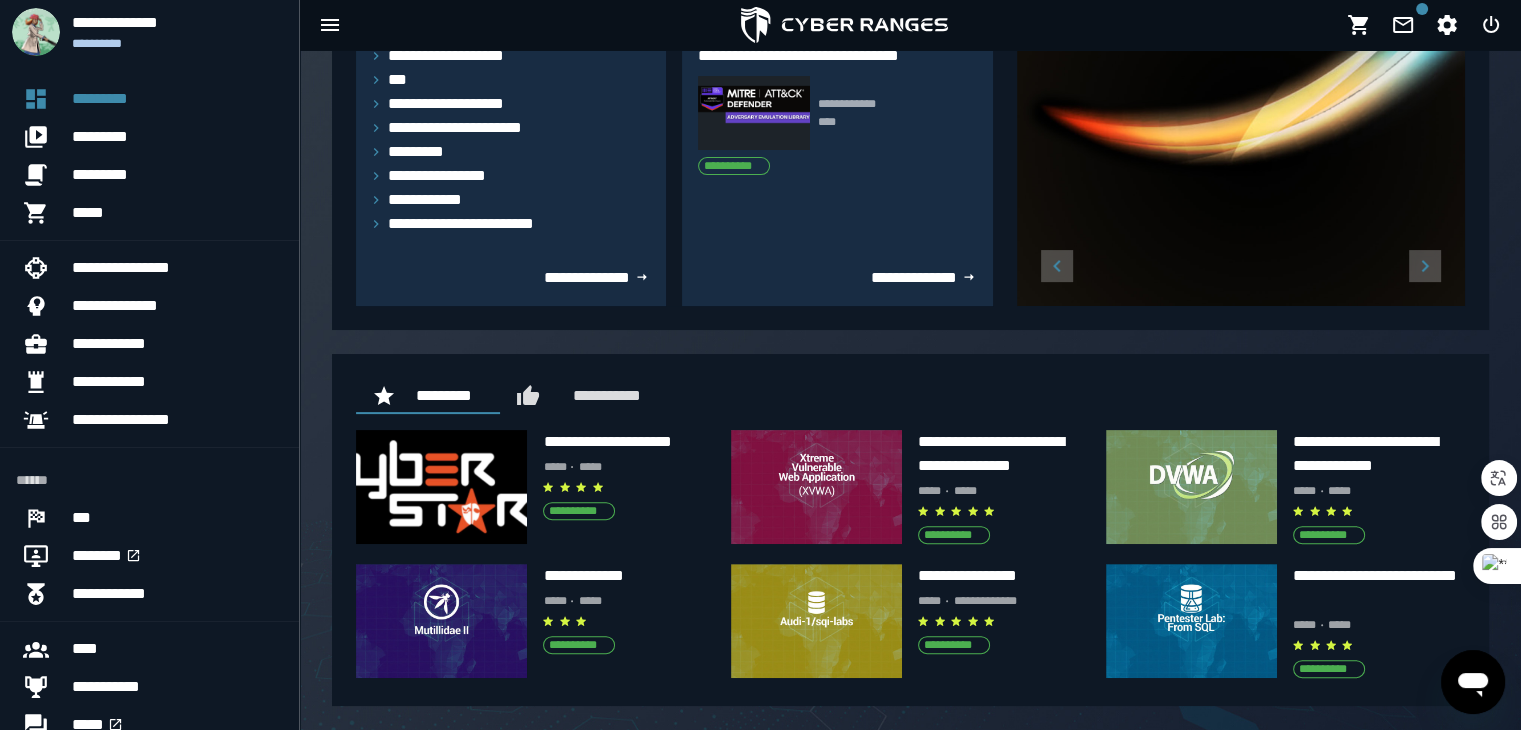 scroll, scrollTop: 0, scrollLeft: 0, axis: both 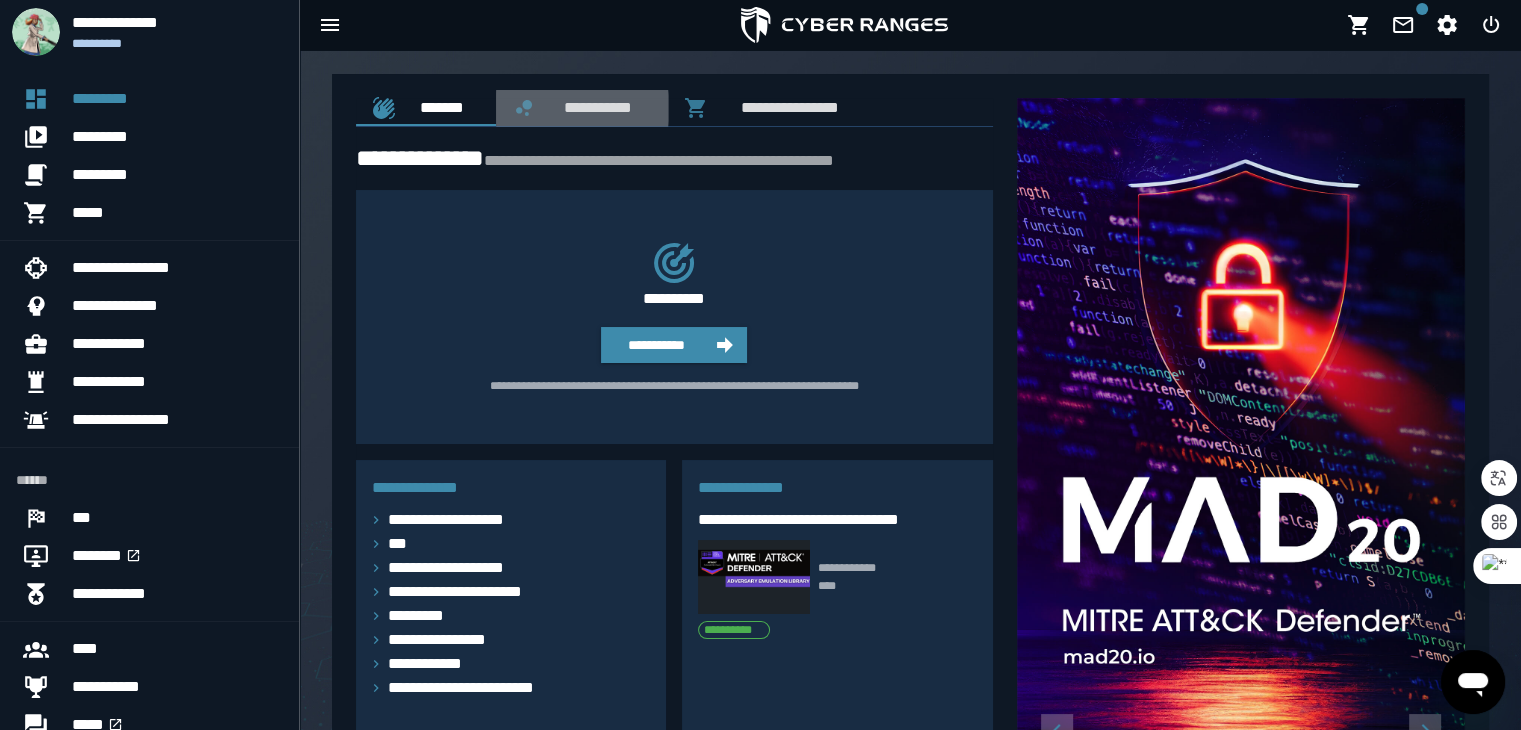 click on "**********" at bounding box center (594, 107) 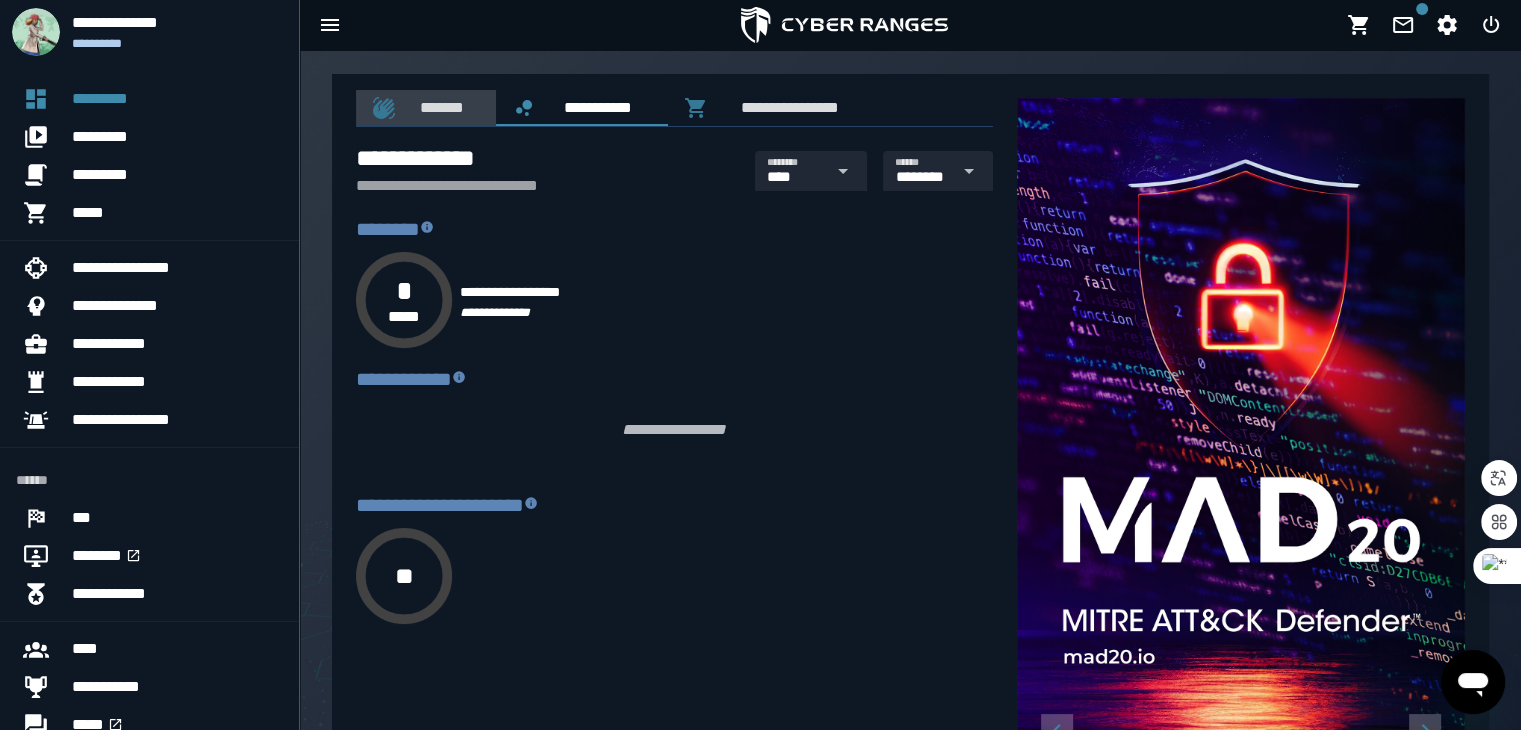 click on "*******" at bounding box center [438, 107] 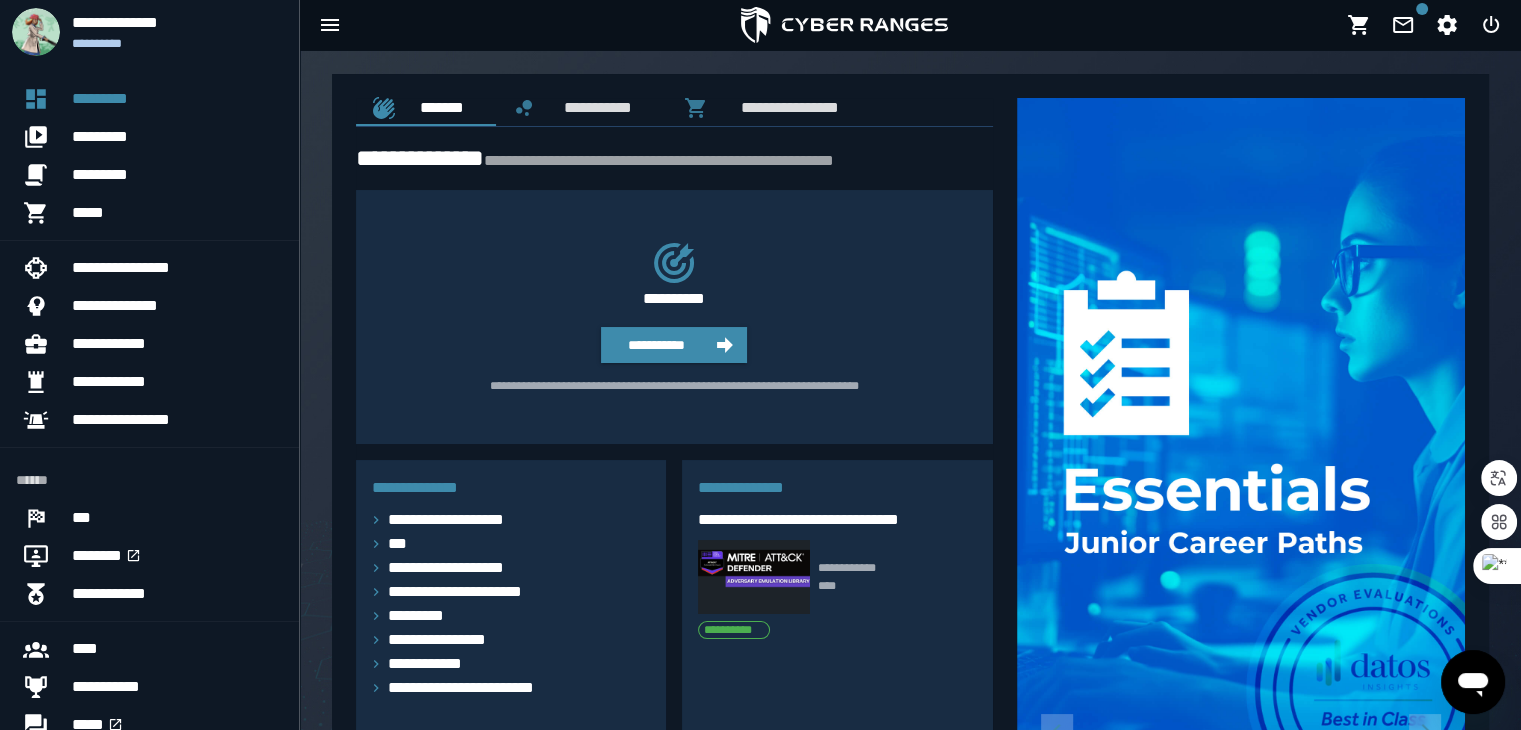 click on "[FIRST] [LAST] [PHONE]" at bounding box center (666, 309) 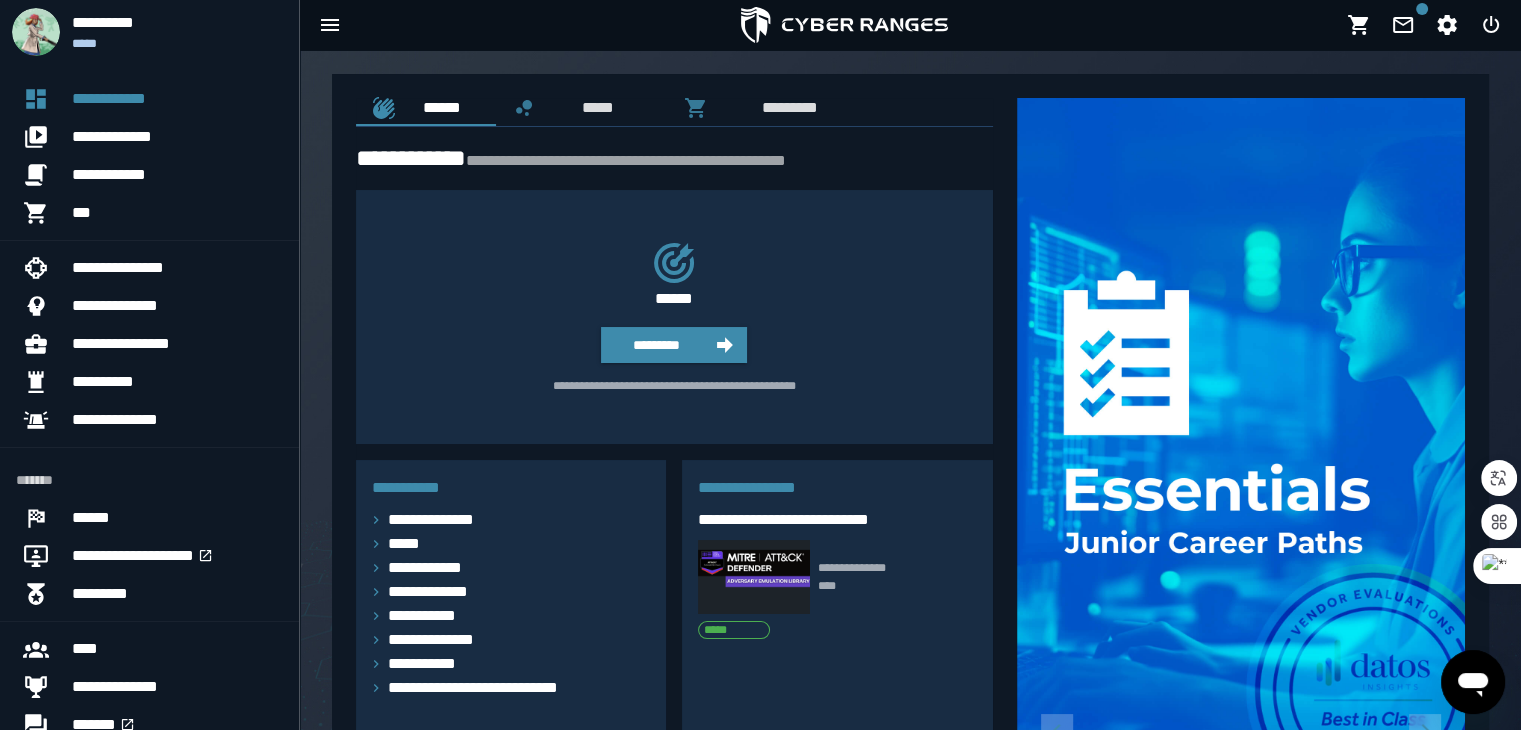 scroll, scrollTop: 20235, scrollLeft: 0, axis: vertical 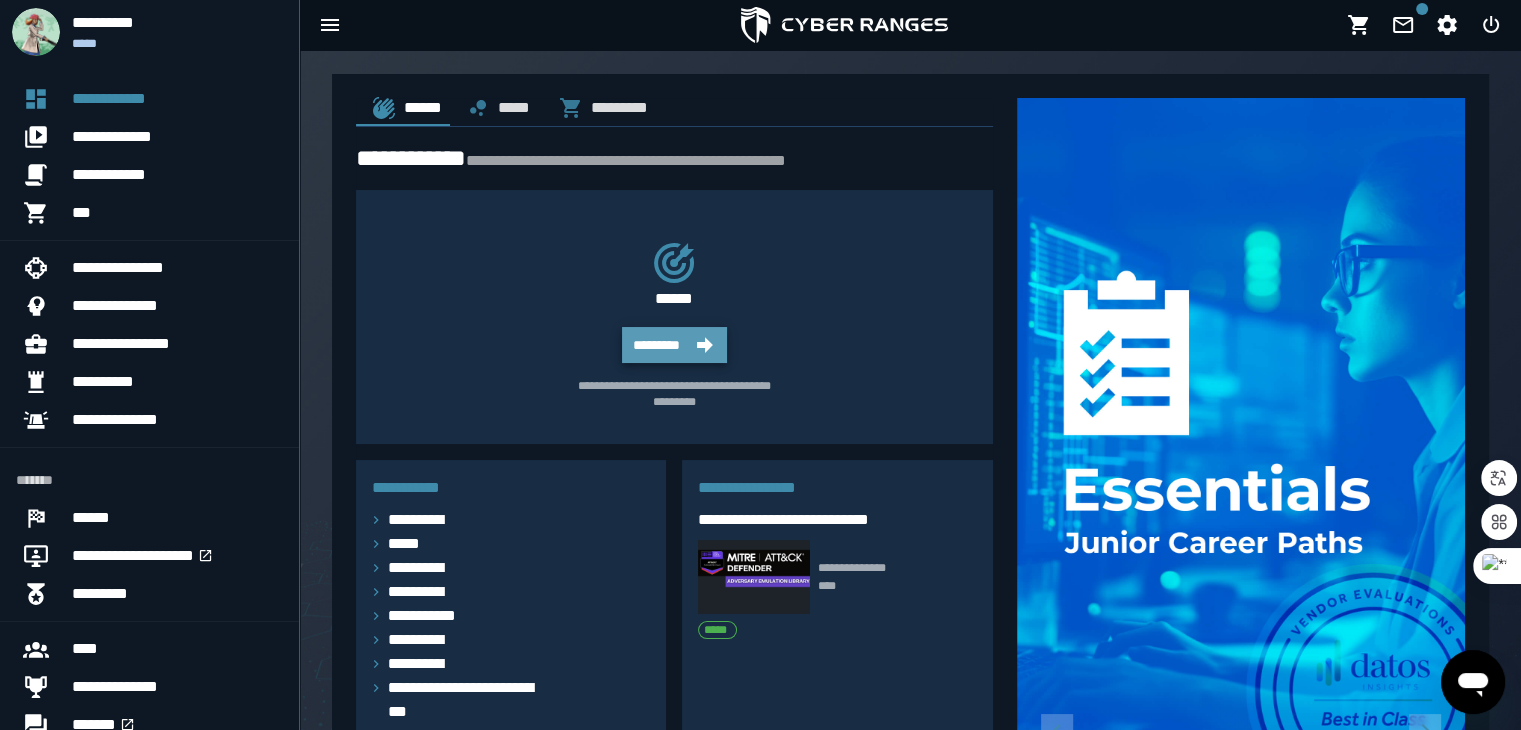 click on "*********" at bounding box center (656, 345) 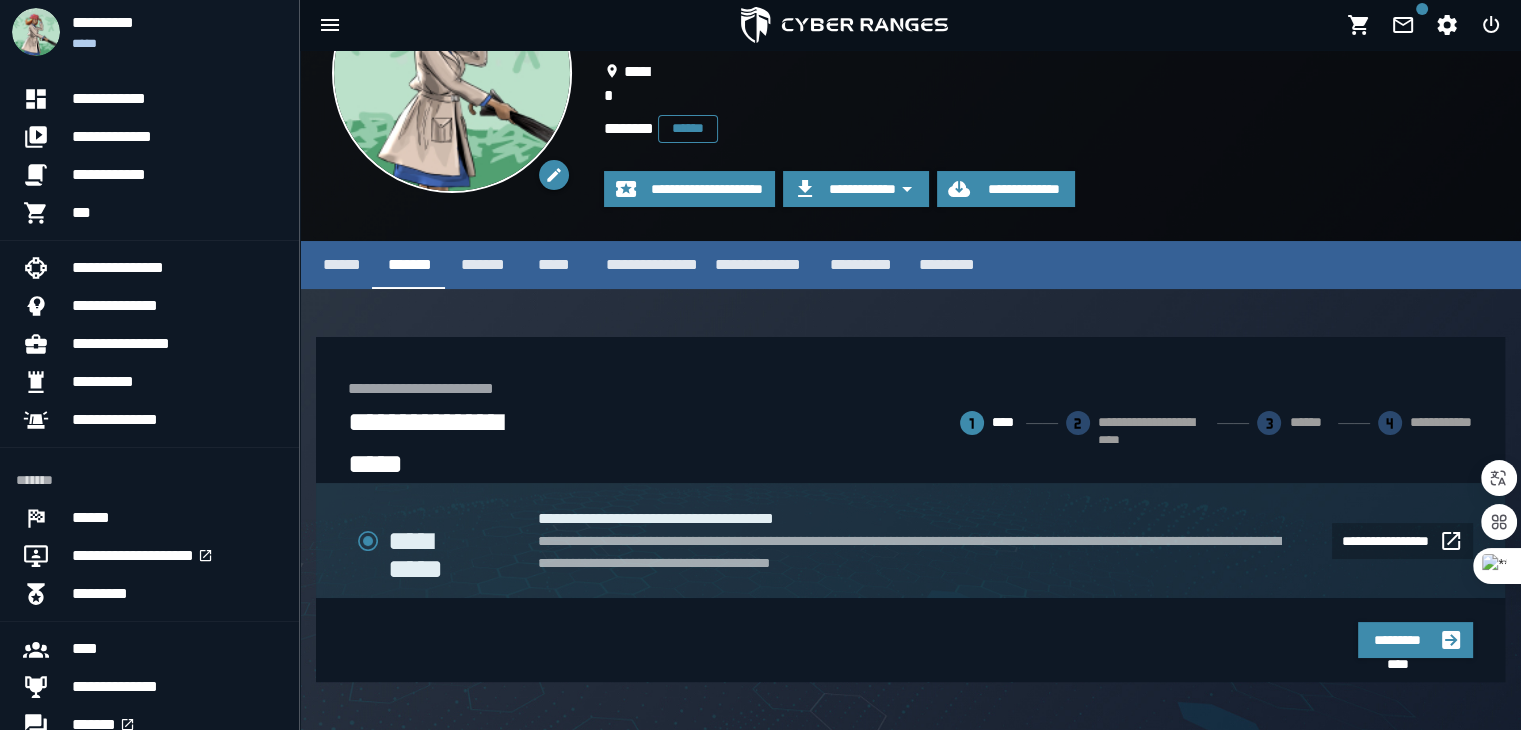 scroll, scrollTop: 144, scrollLeft: 0, axis: vertical 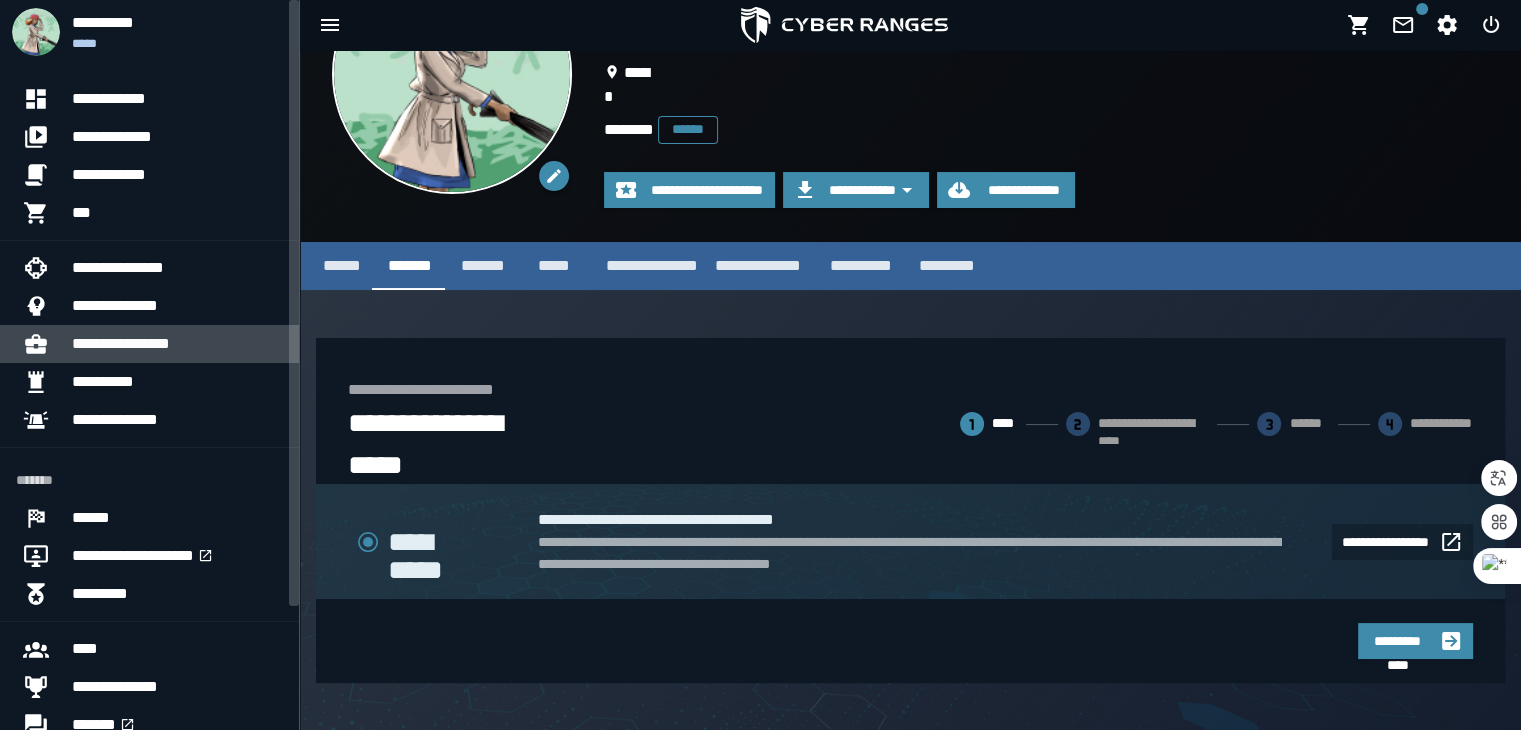 click on "**********" at bounding box center [177, 344] 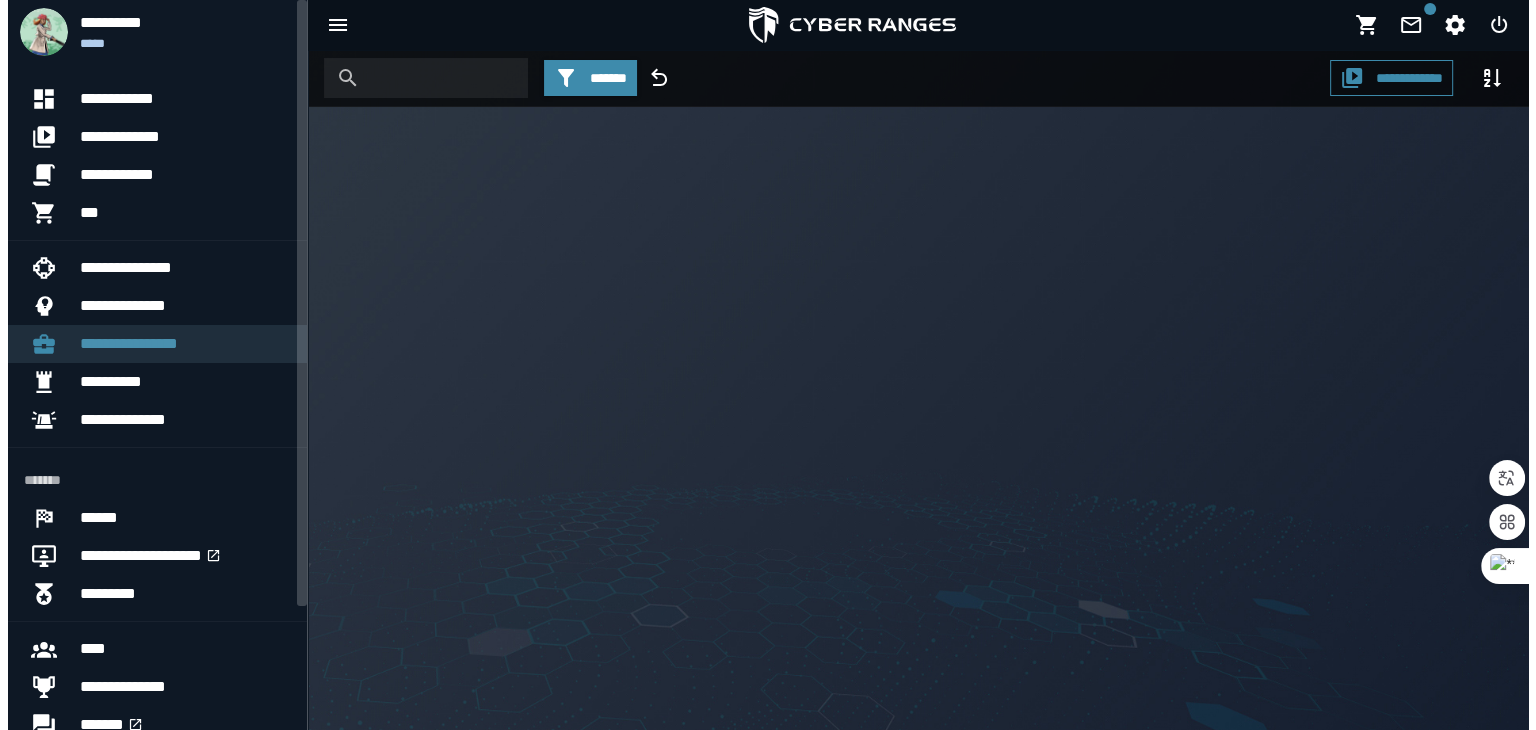 scroll, scrollTop: 0, scrollLeft: 0, axis: both 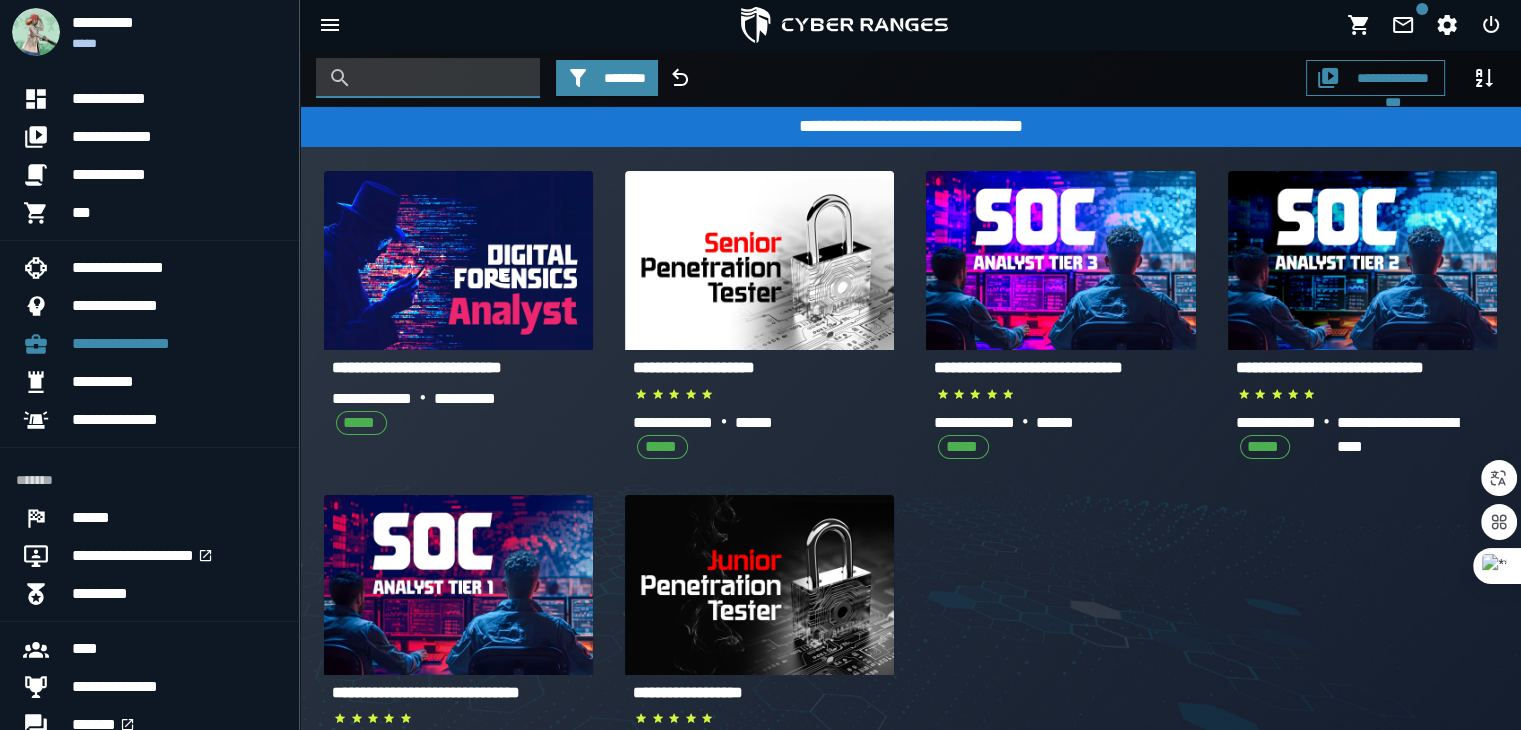 click at bounding box center [443, 78] 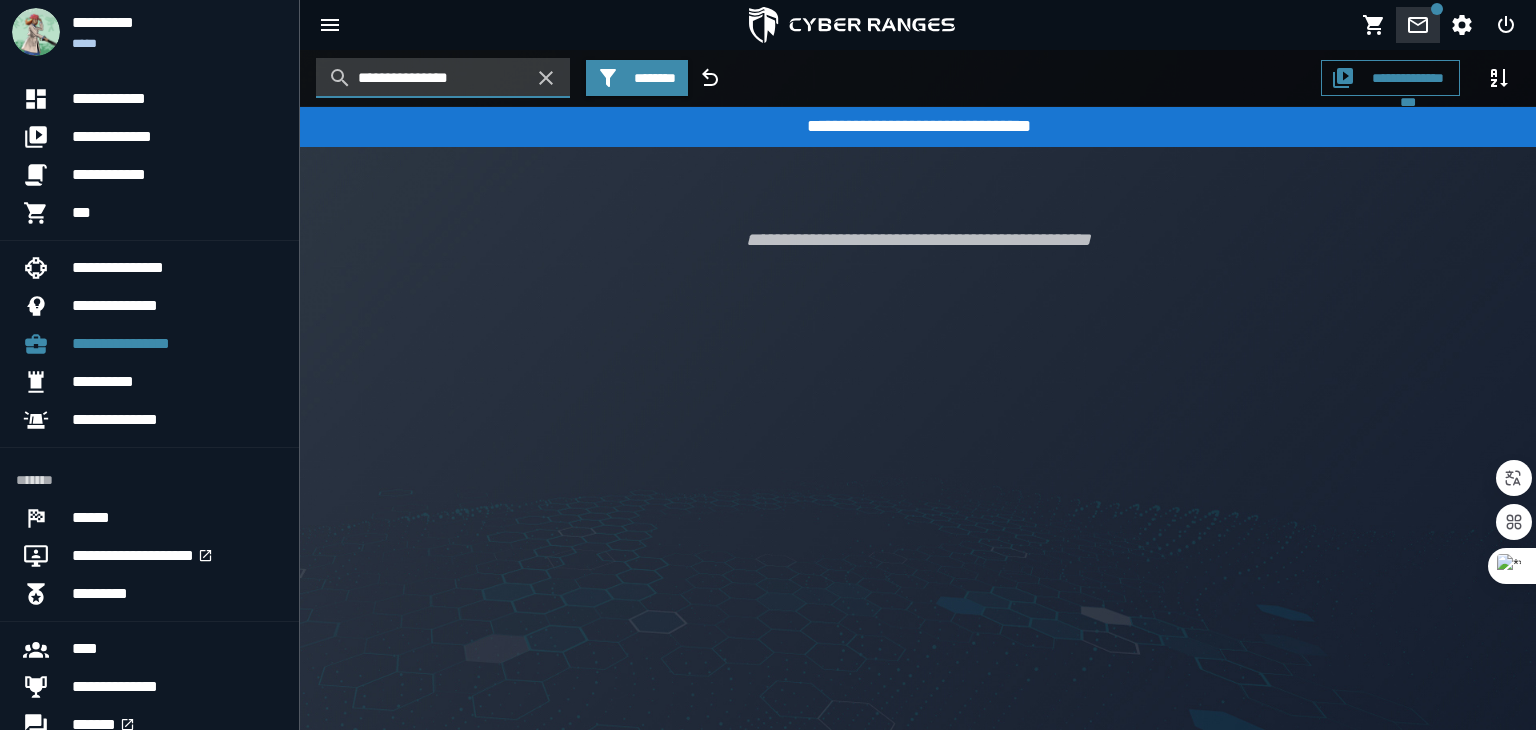 type on "**********" 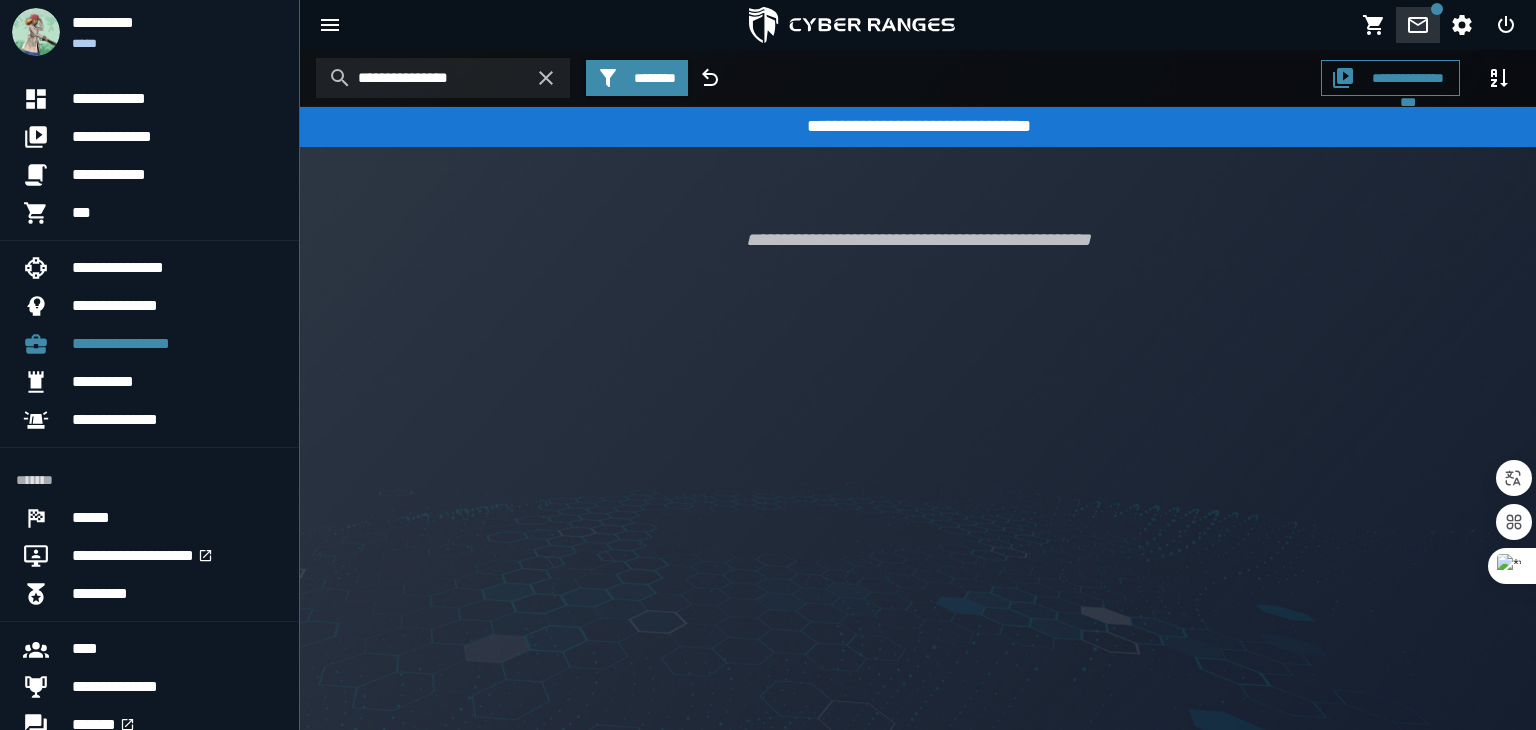 click 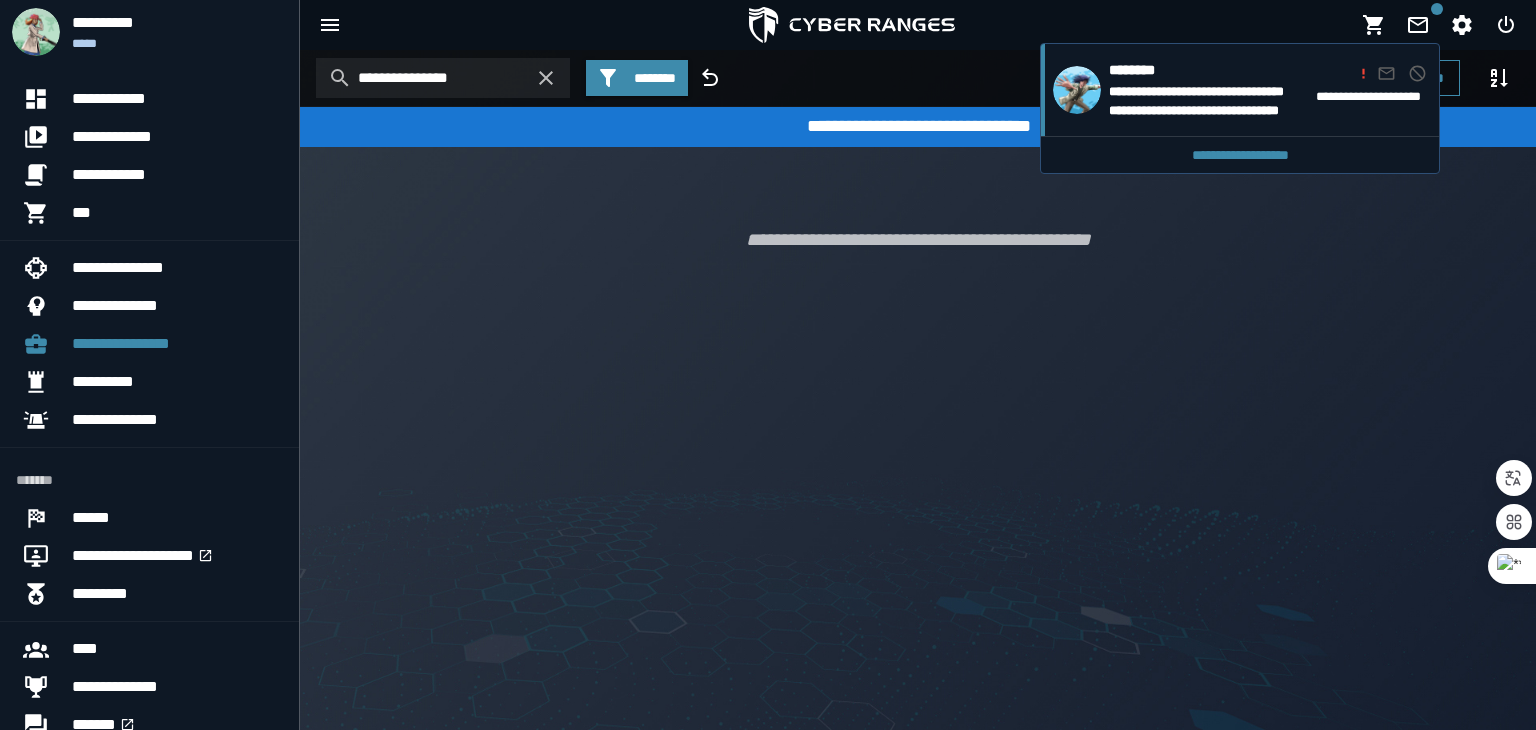 click on "[FIRST] [LAST] [STREET] [CITY] [STATE]" at bounding box center [918, 390] 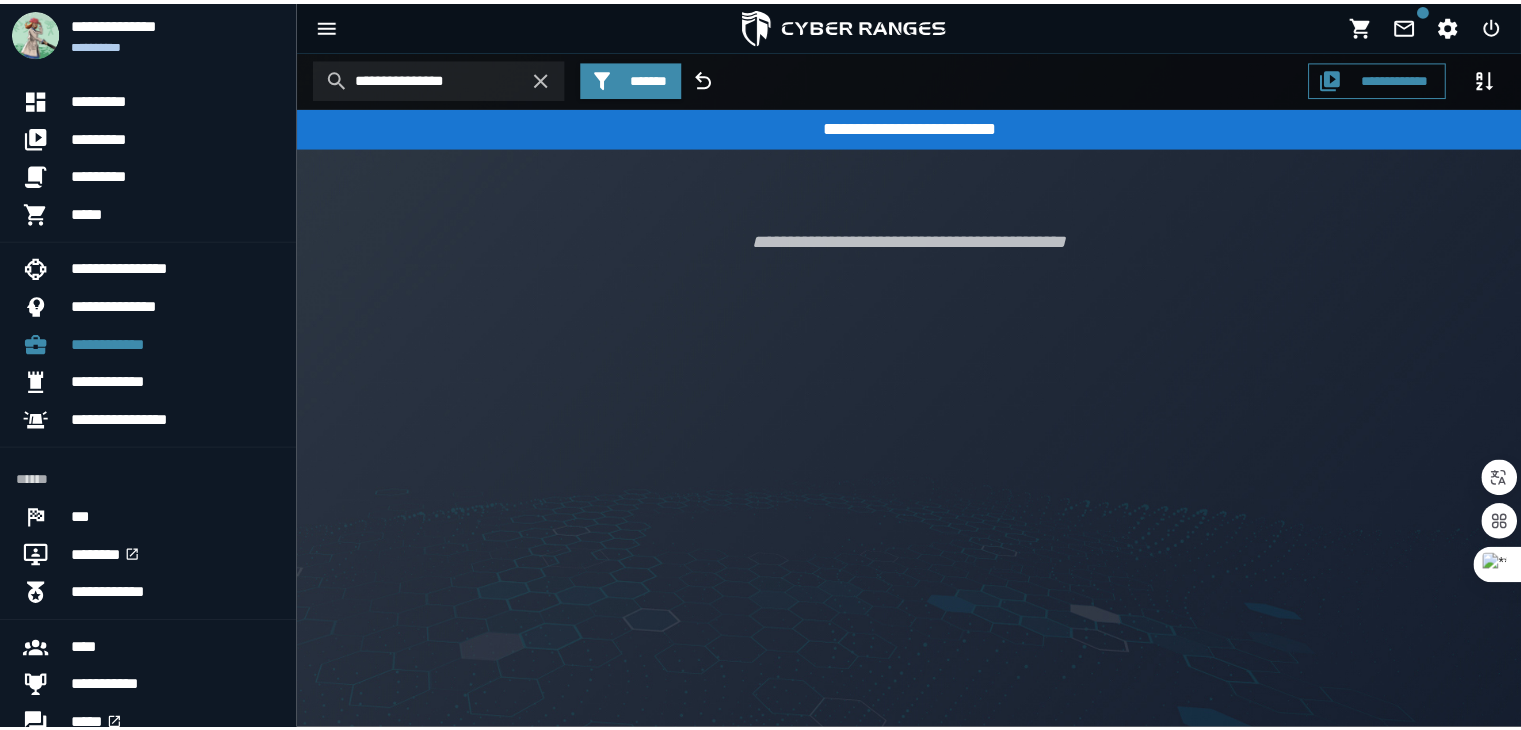 scroll, scrollTop: 20248, scrollLeft: 0, axis: vertical 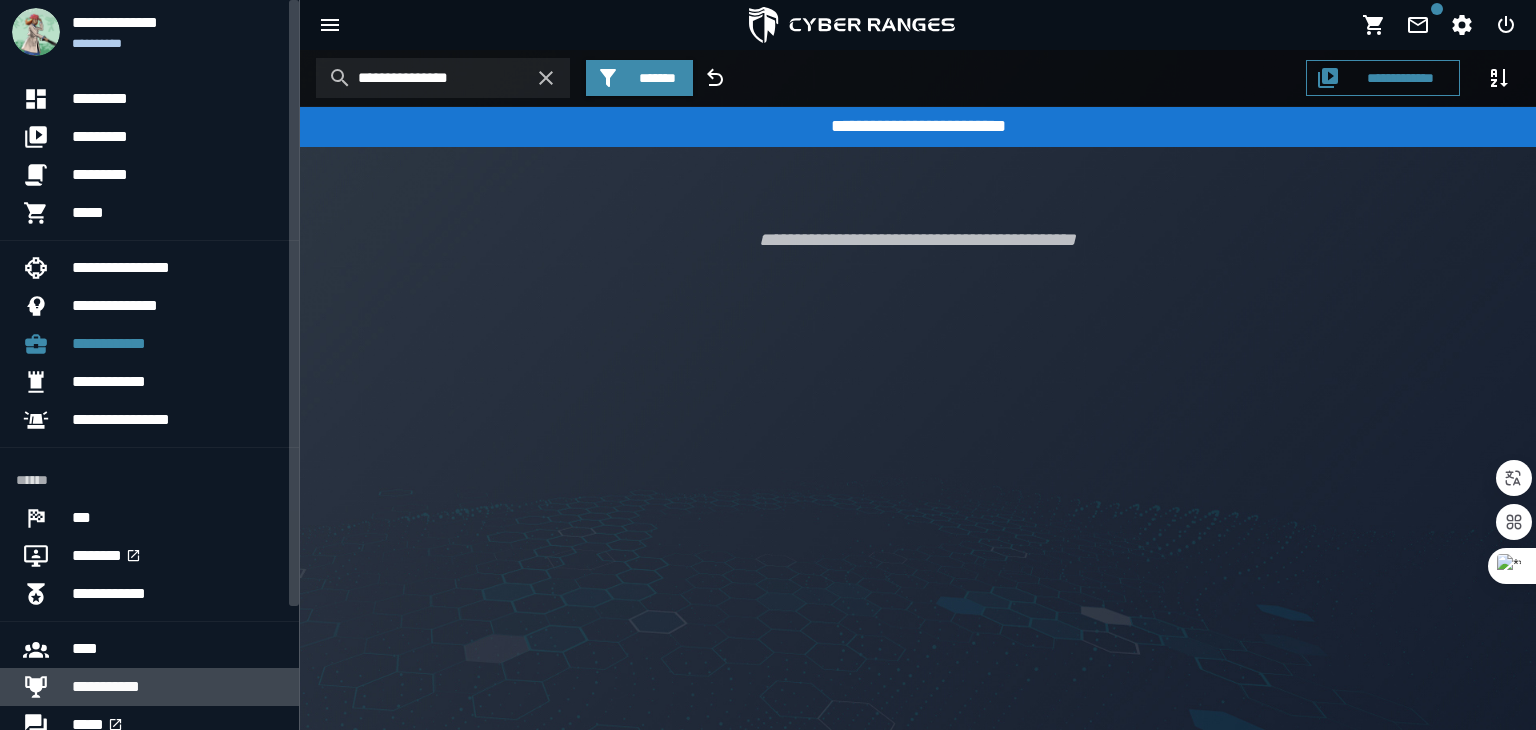 click on "**********" at bounding box center [177, 687] 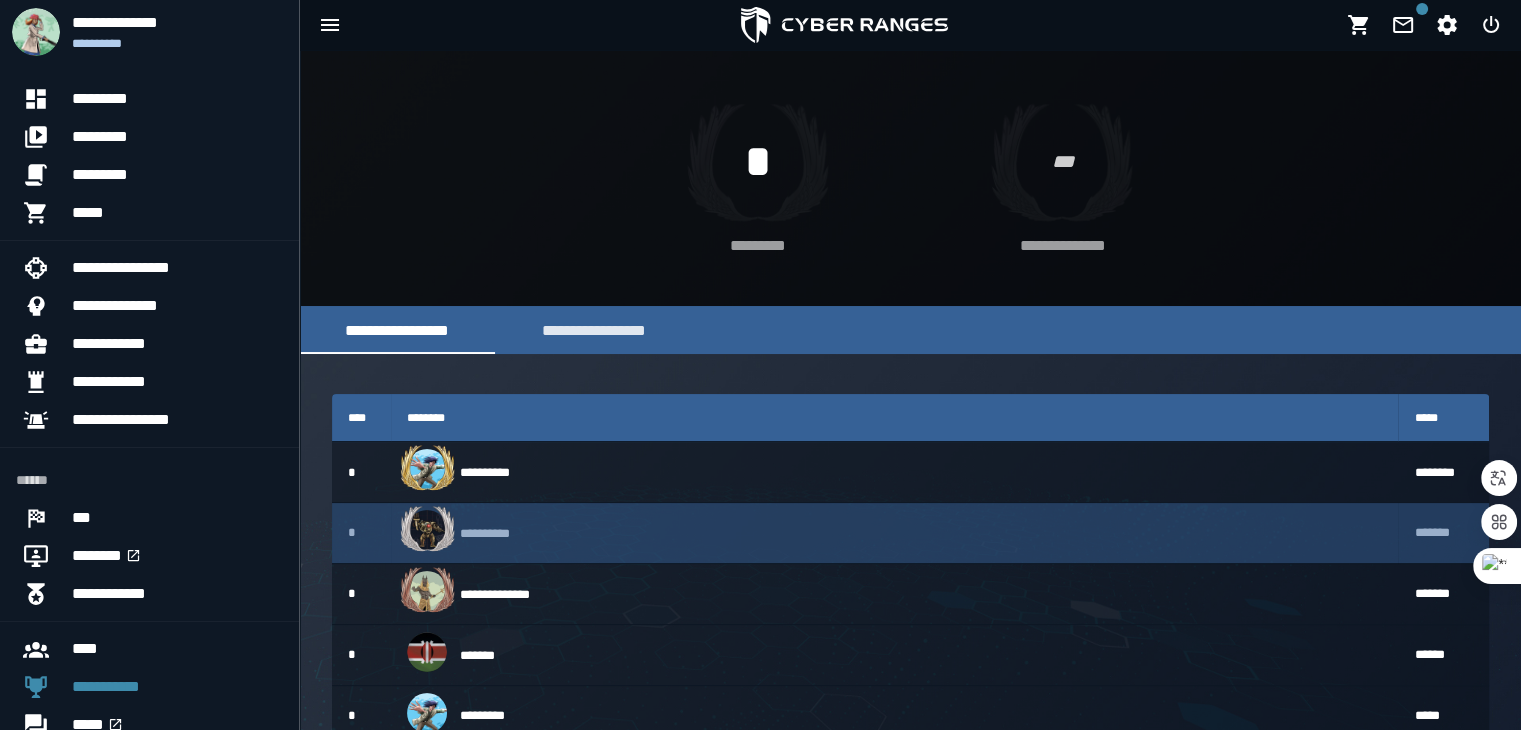scroll, scrollTop: 0, scrollLeft: 0, axis: both 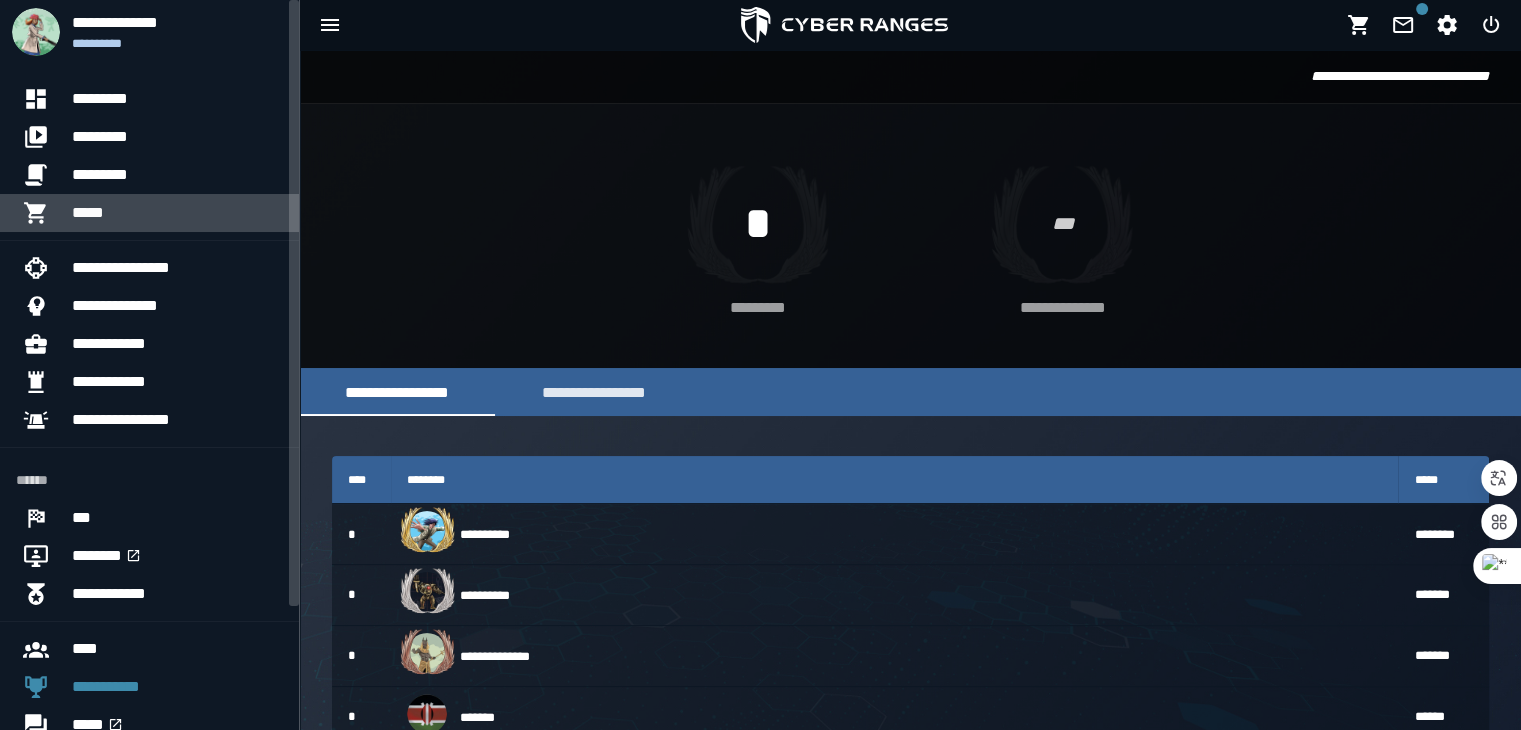 click on "*****" at bounding box center [177, 213] 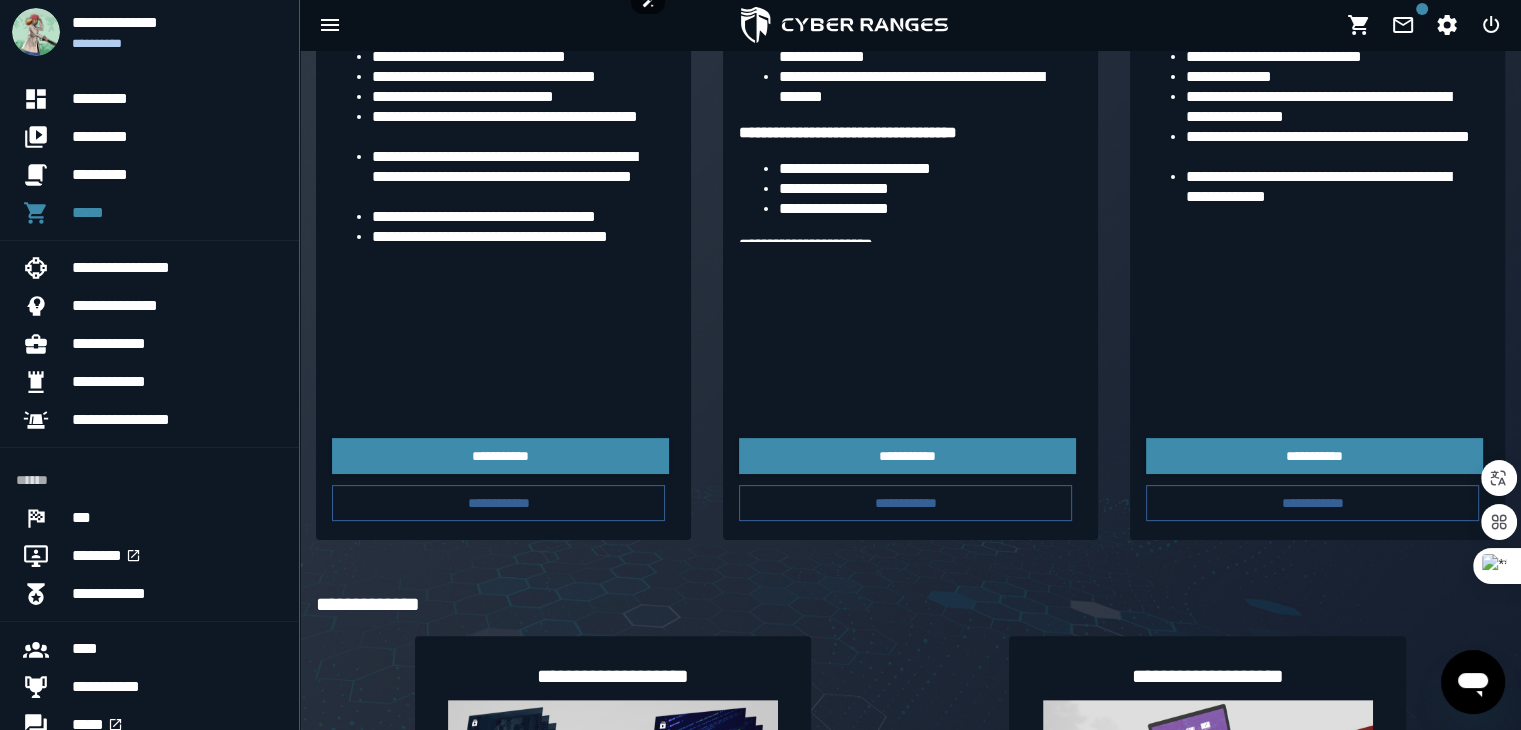 scroll, scrollTop: 418, scrollLeft: 0, axis: vertical 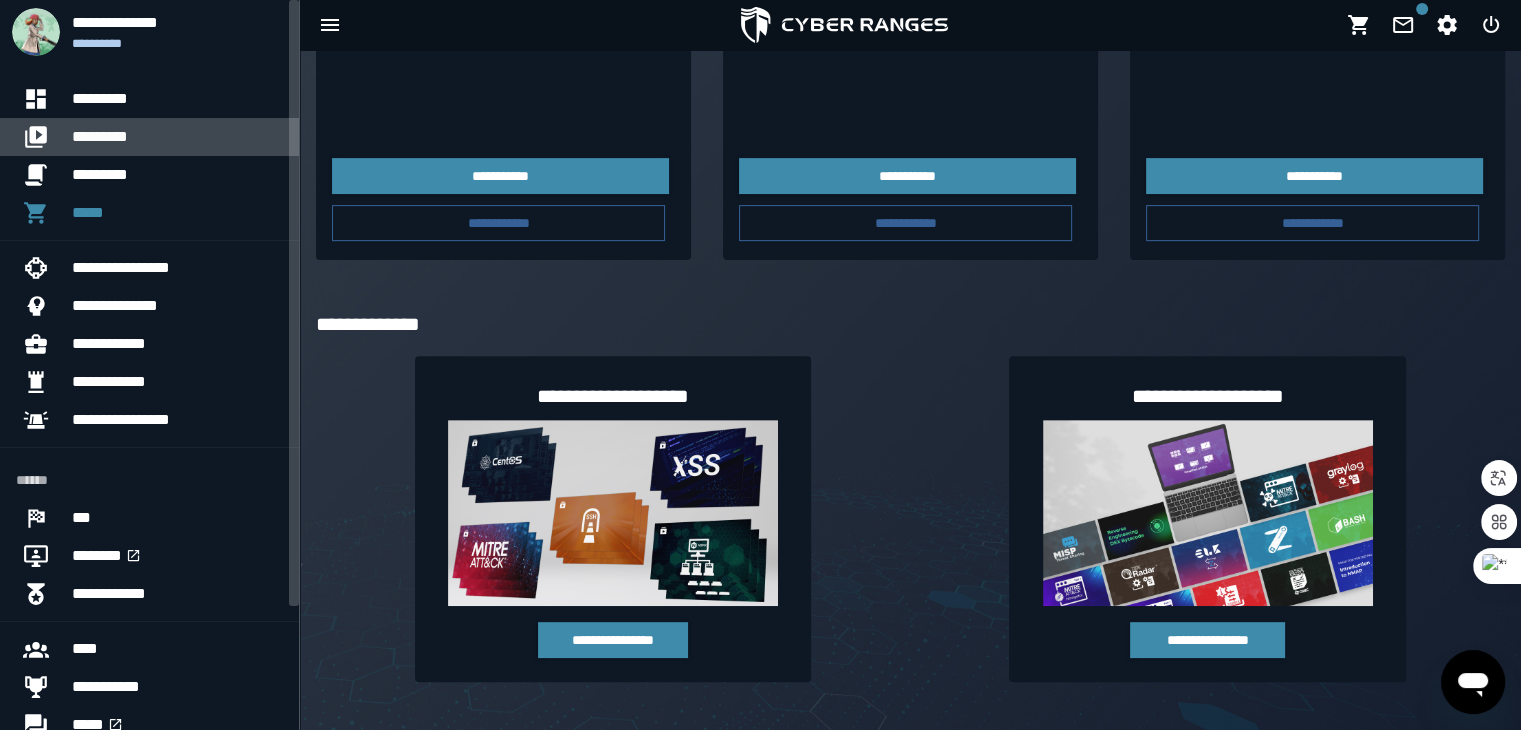 click on "*********" at bounding box center [177, 137] 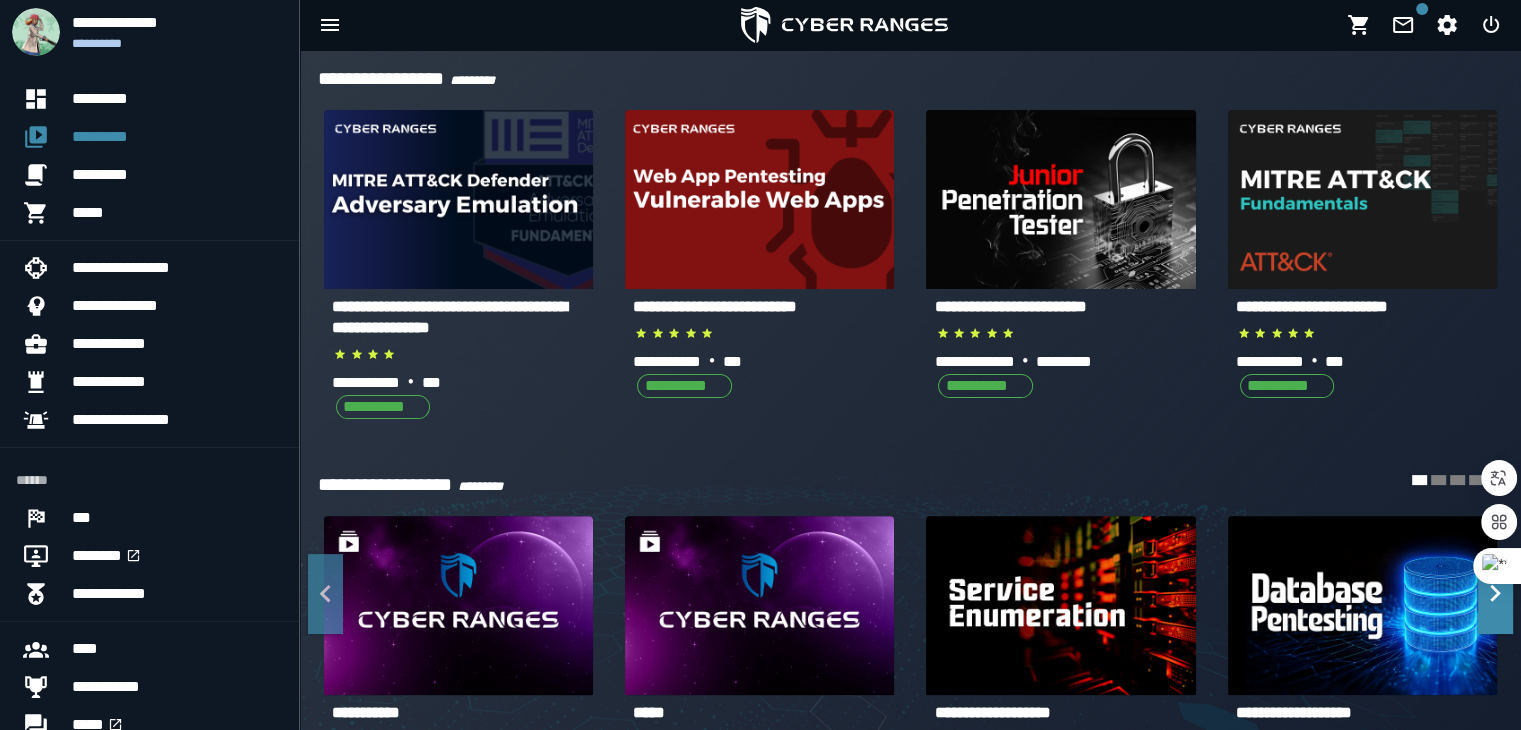 scroll, scrollTop: 544, scrollLeft: 0, axis: vertical 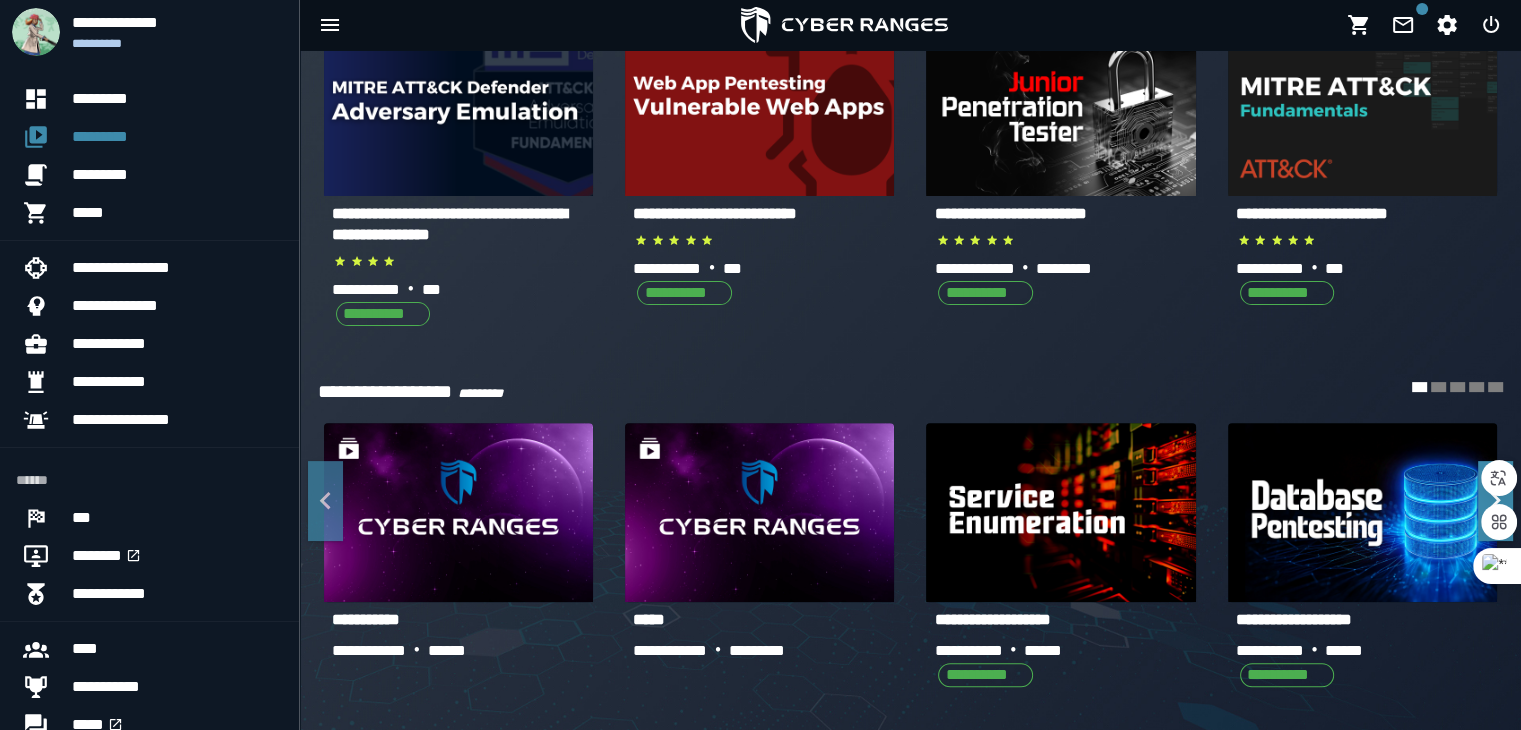 click 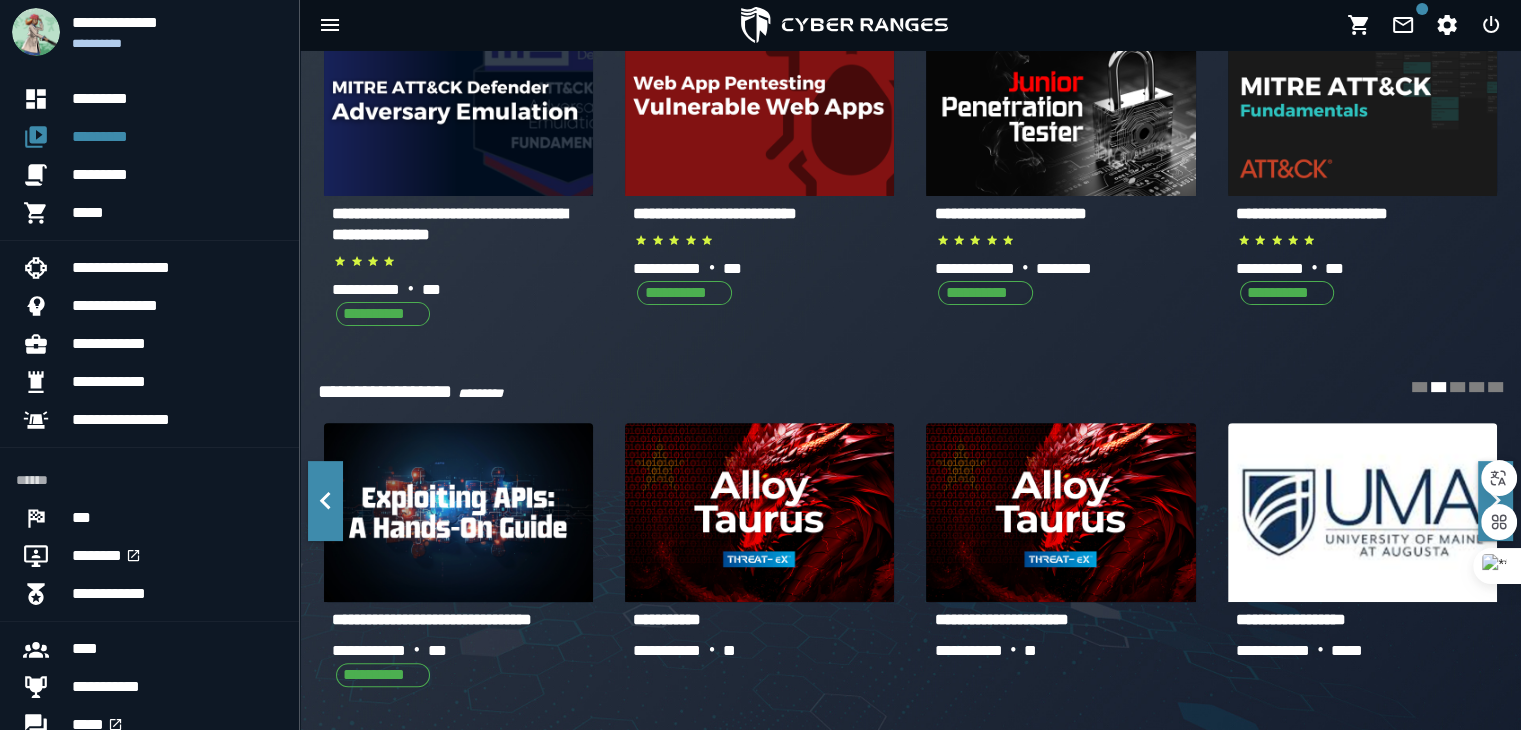 click 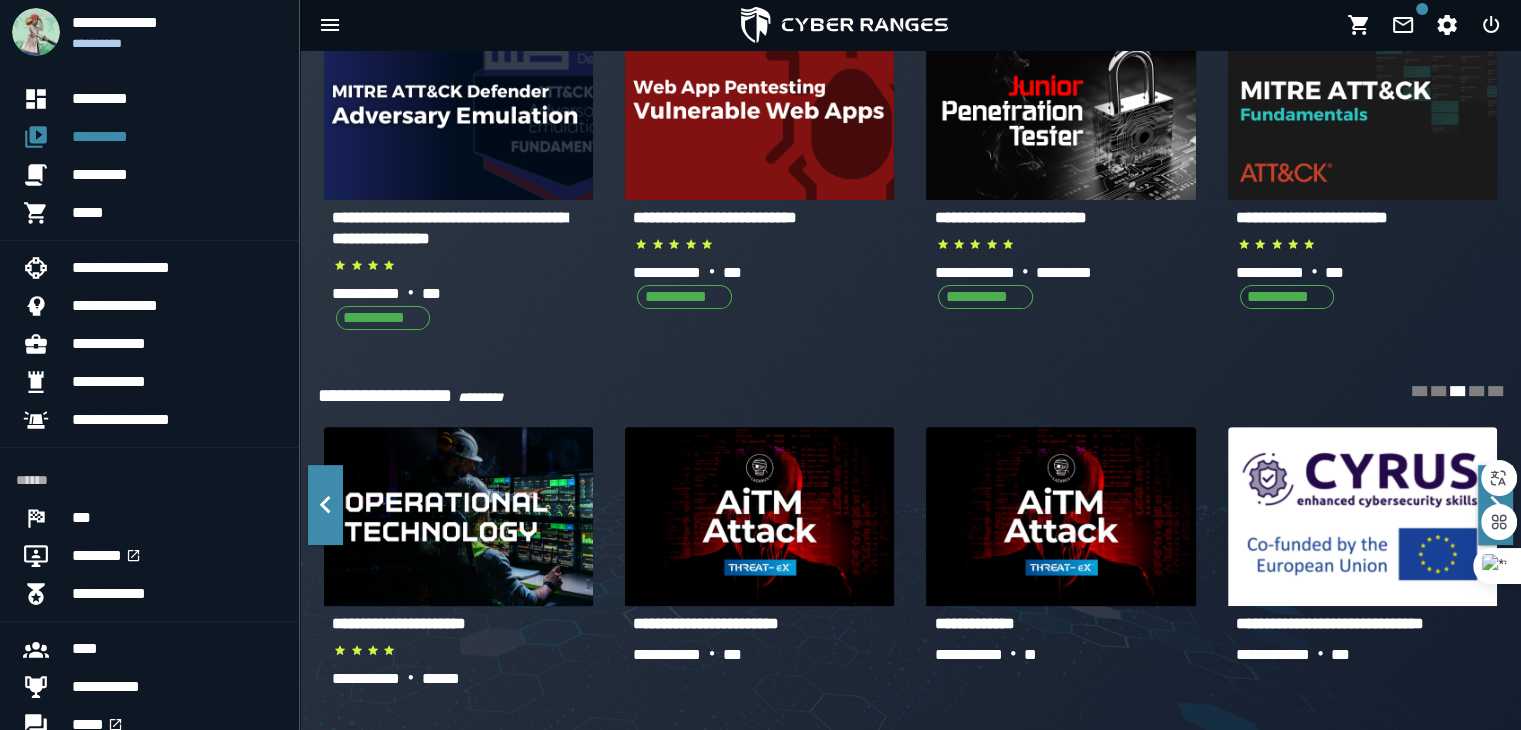 click 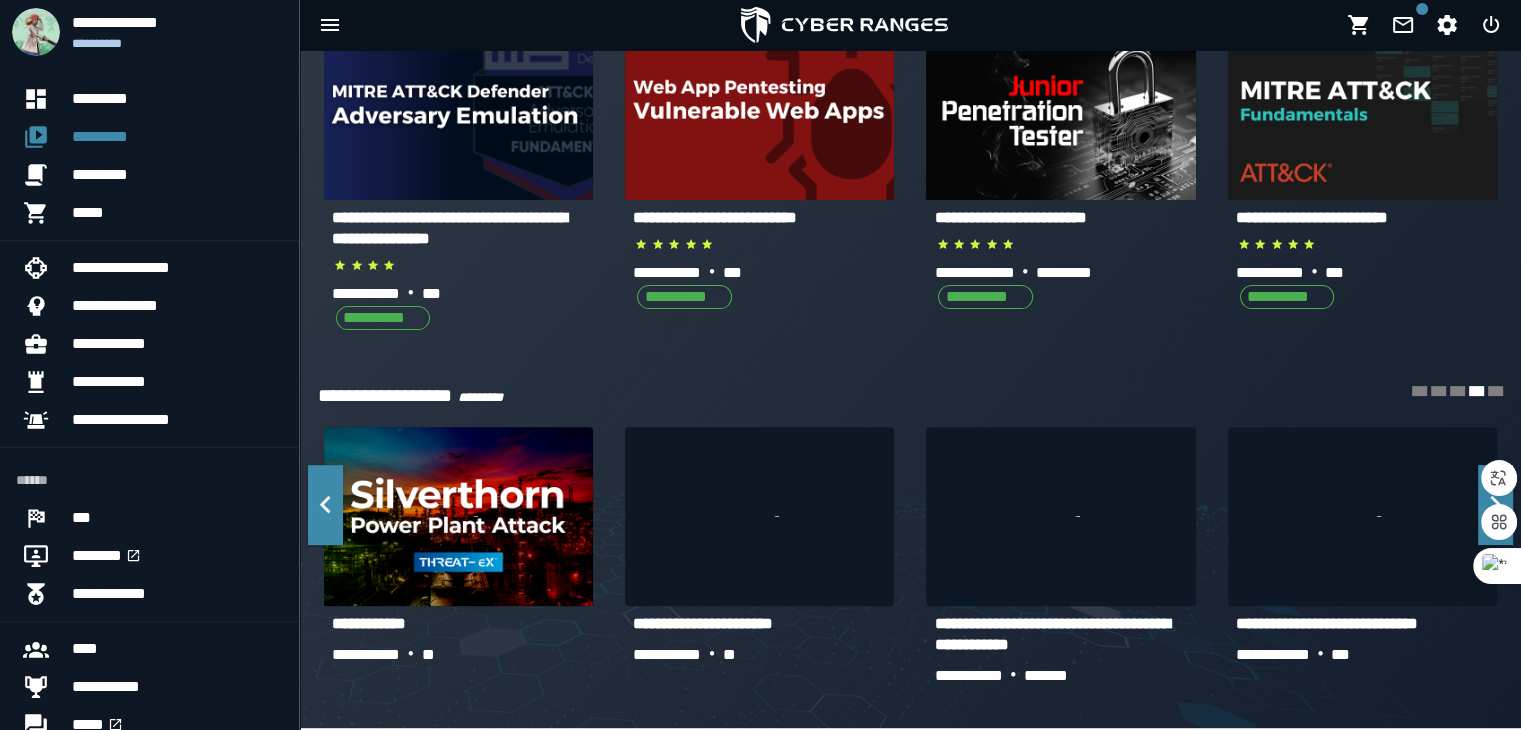 scroll, scrollTop: 537, scrollLeft: 0, axis: vertical 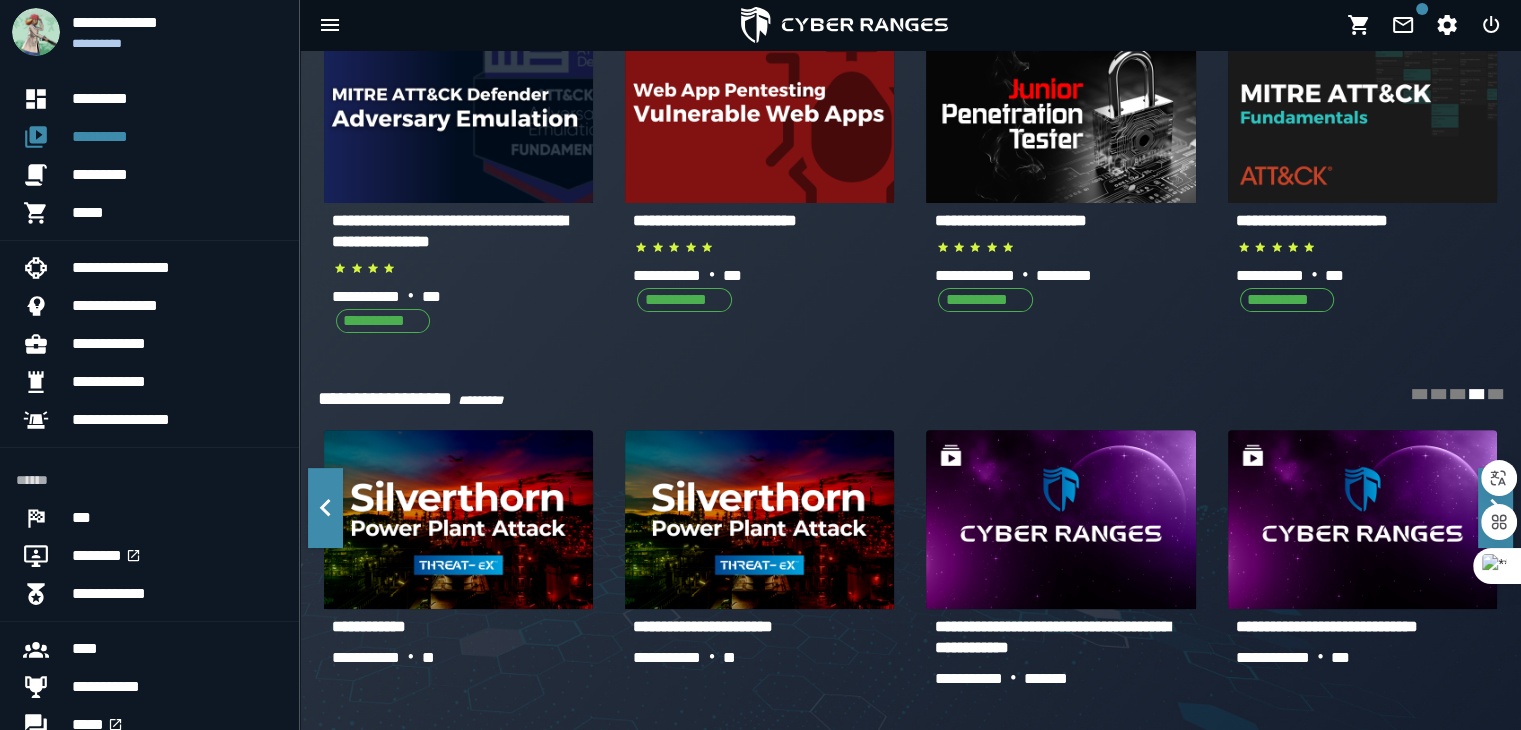 click 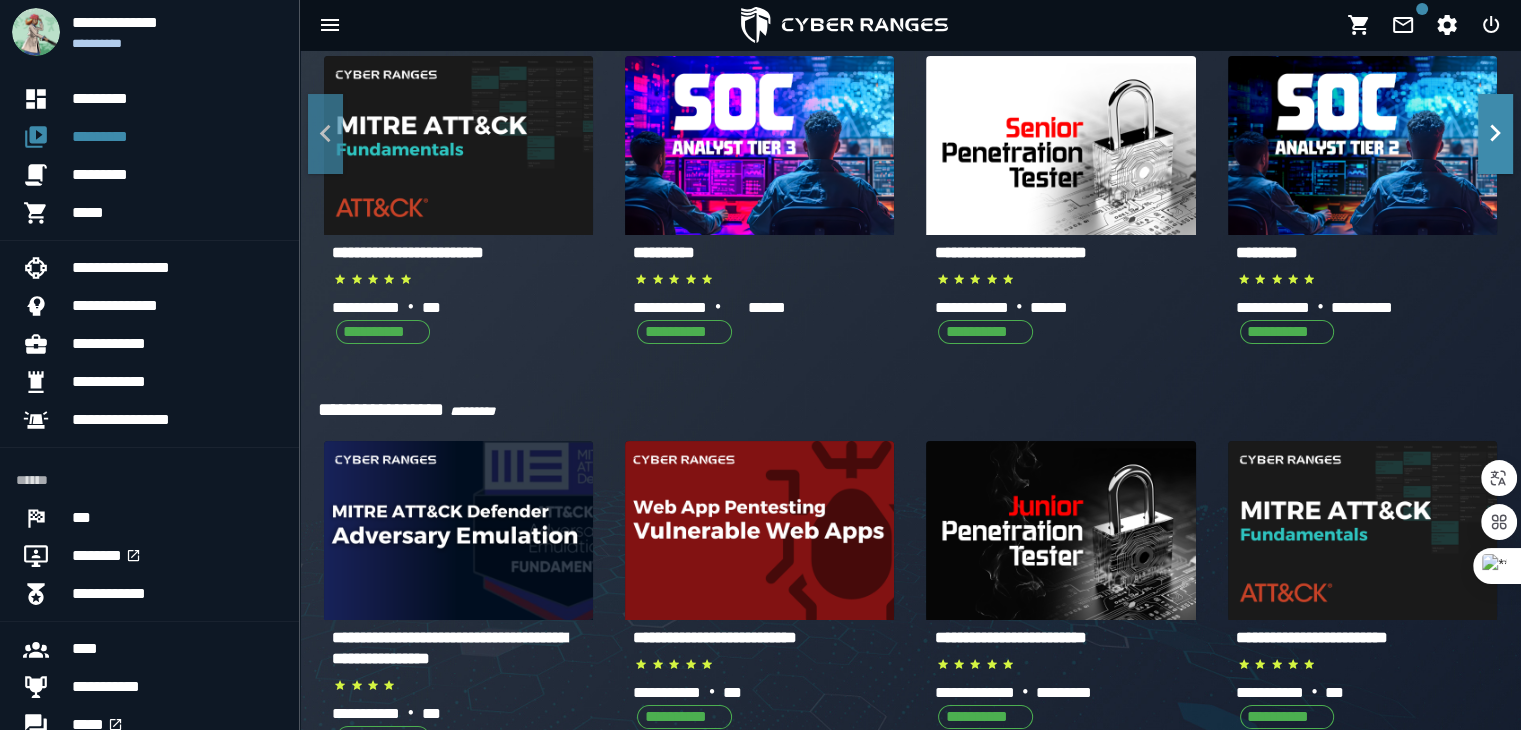 scroll, scrollTop: 0, scrollLeft: 0, axis: both 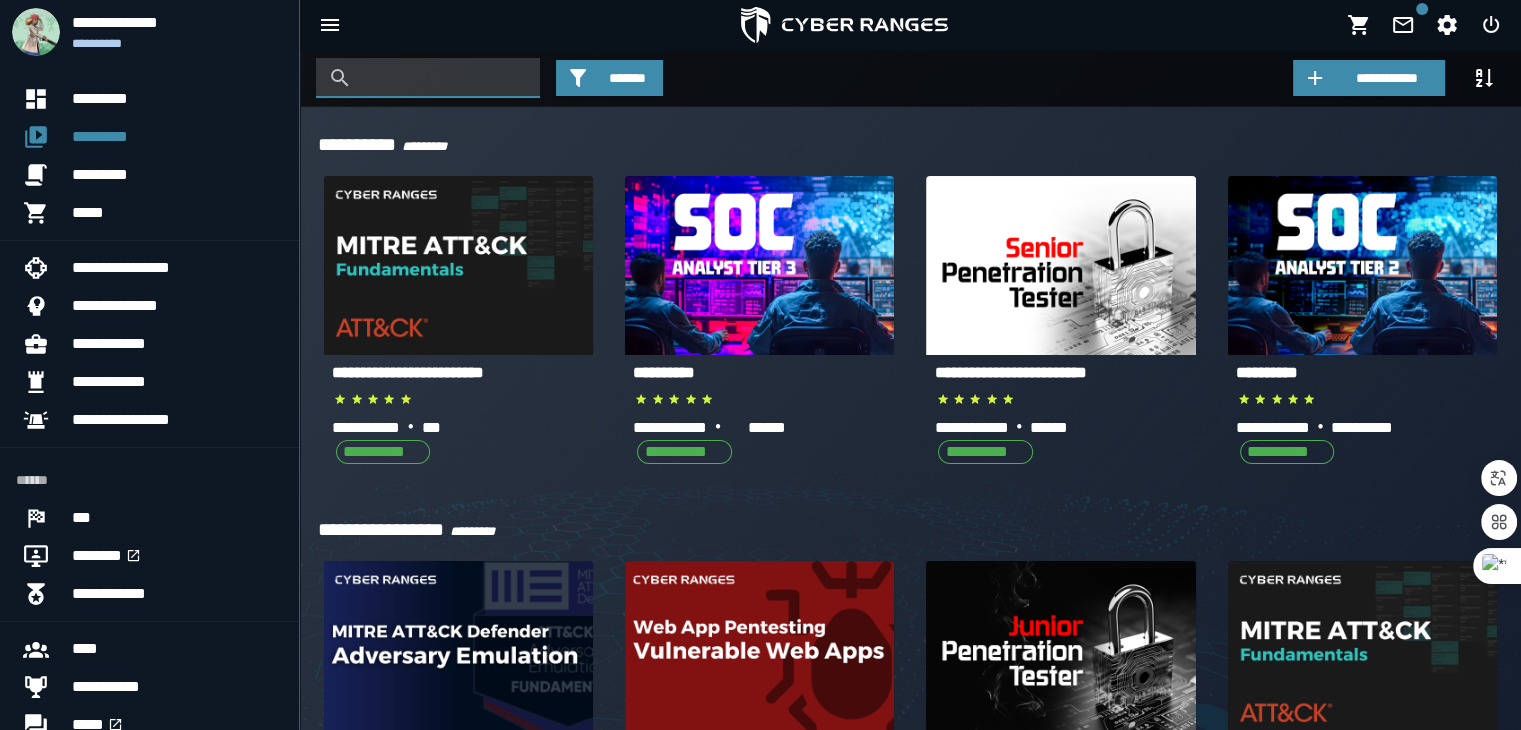 click at bounding box center (443, 78) 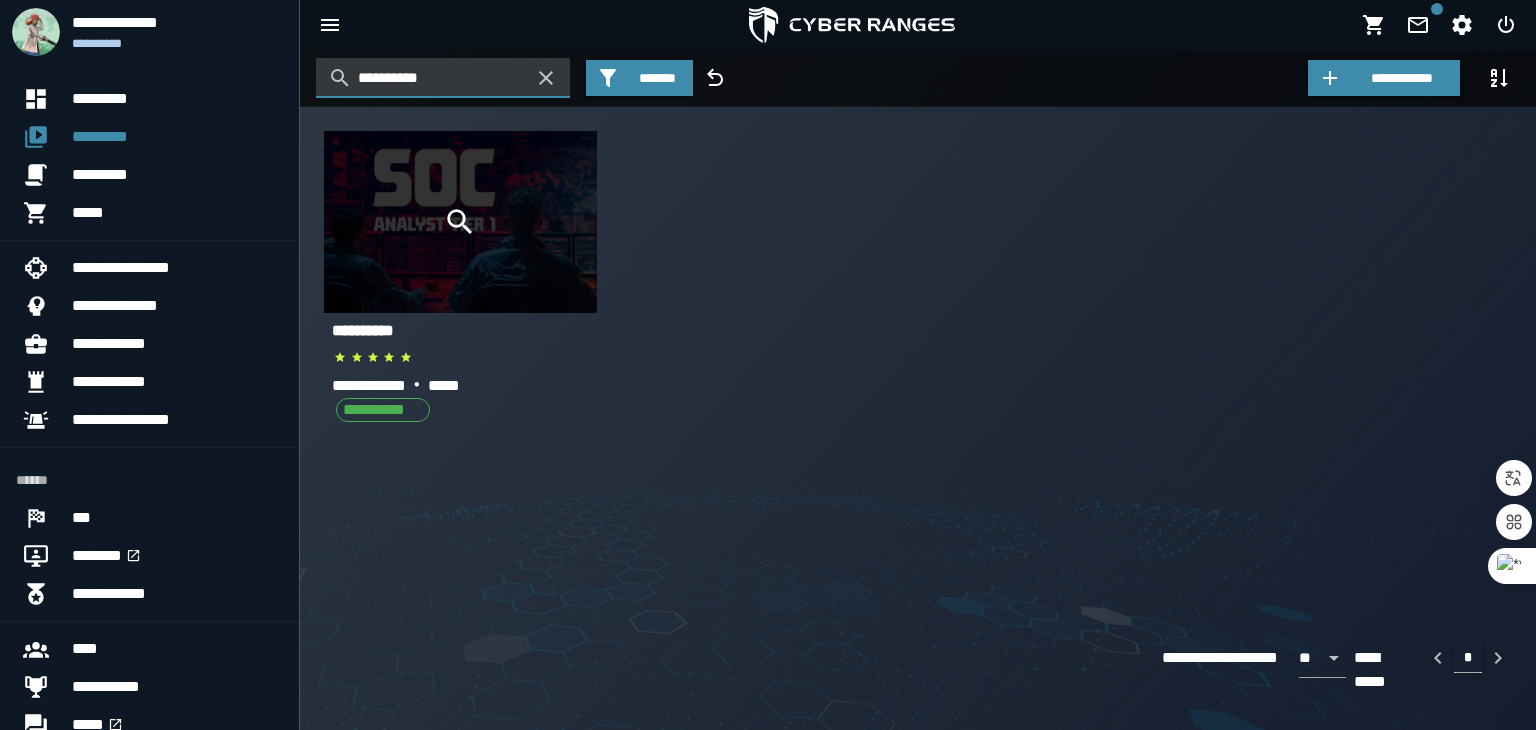 type on "**********" 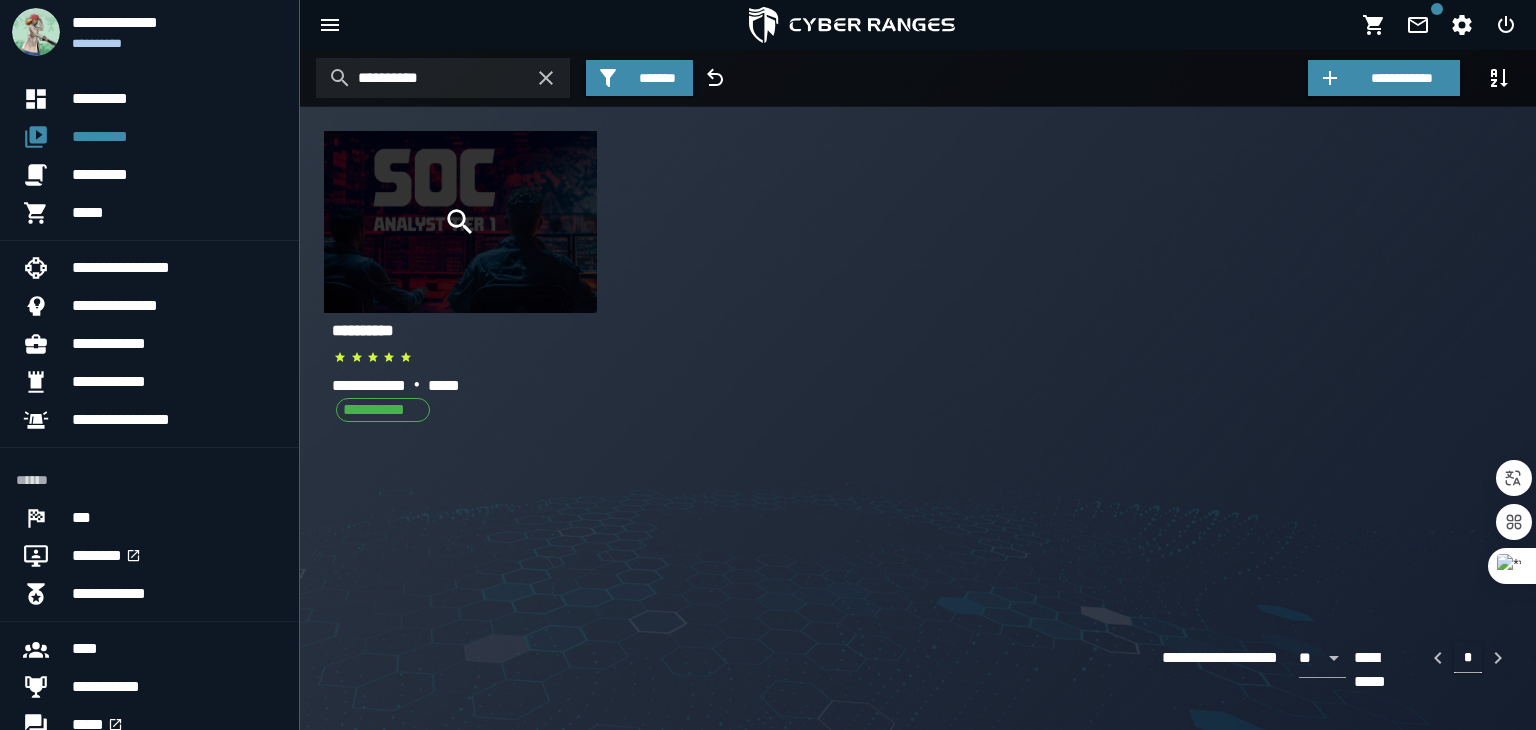 click 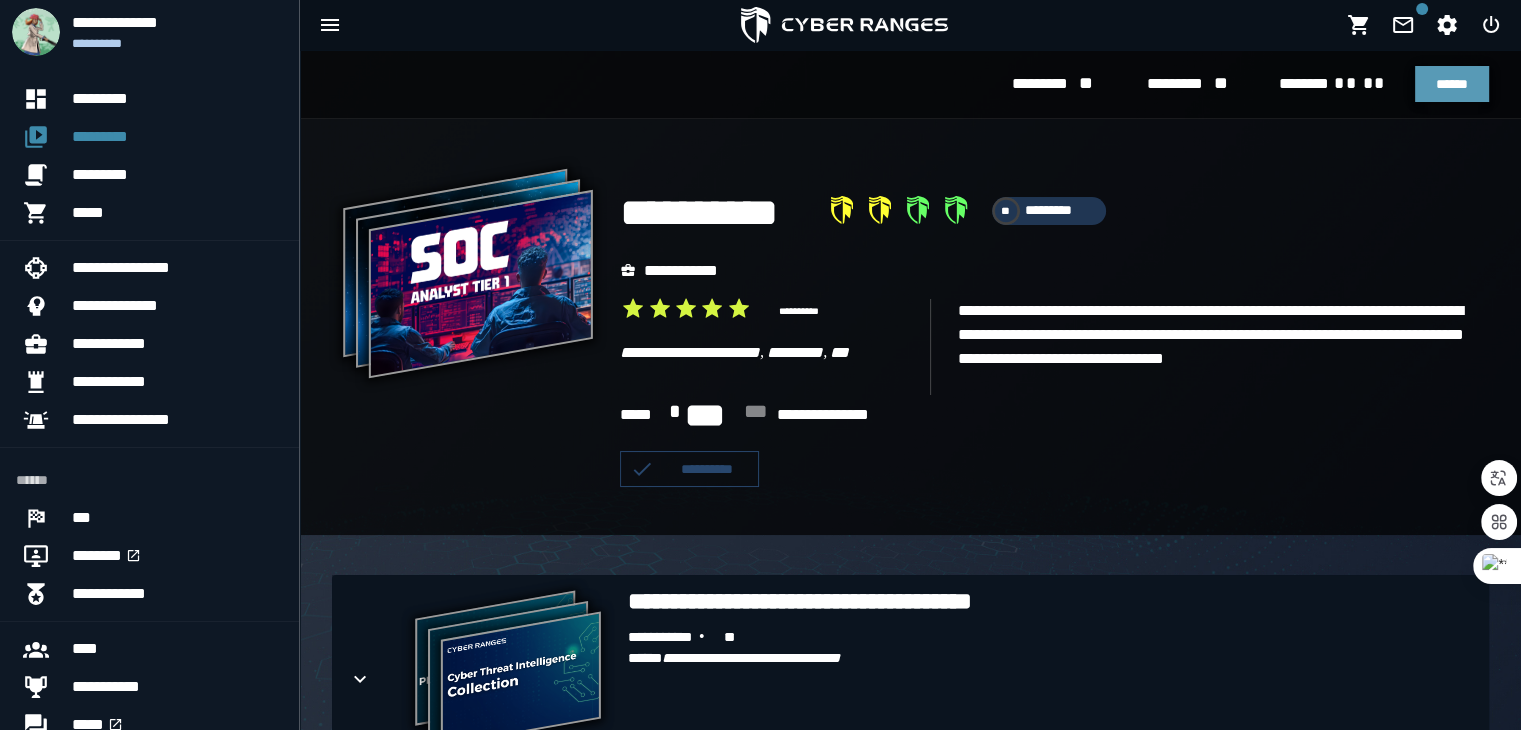 click on "******" at bounding box center (1452, 84) 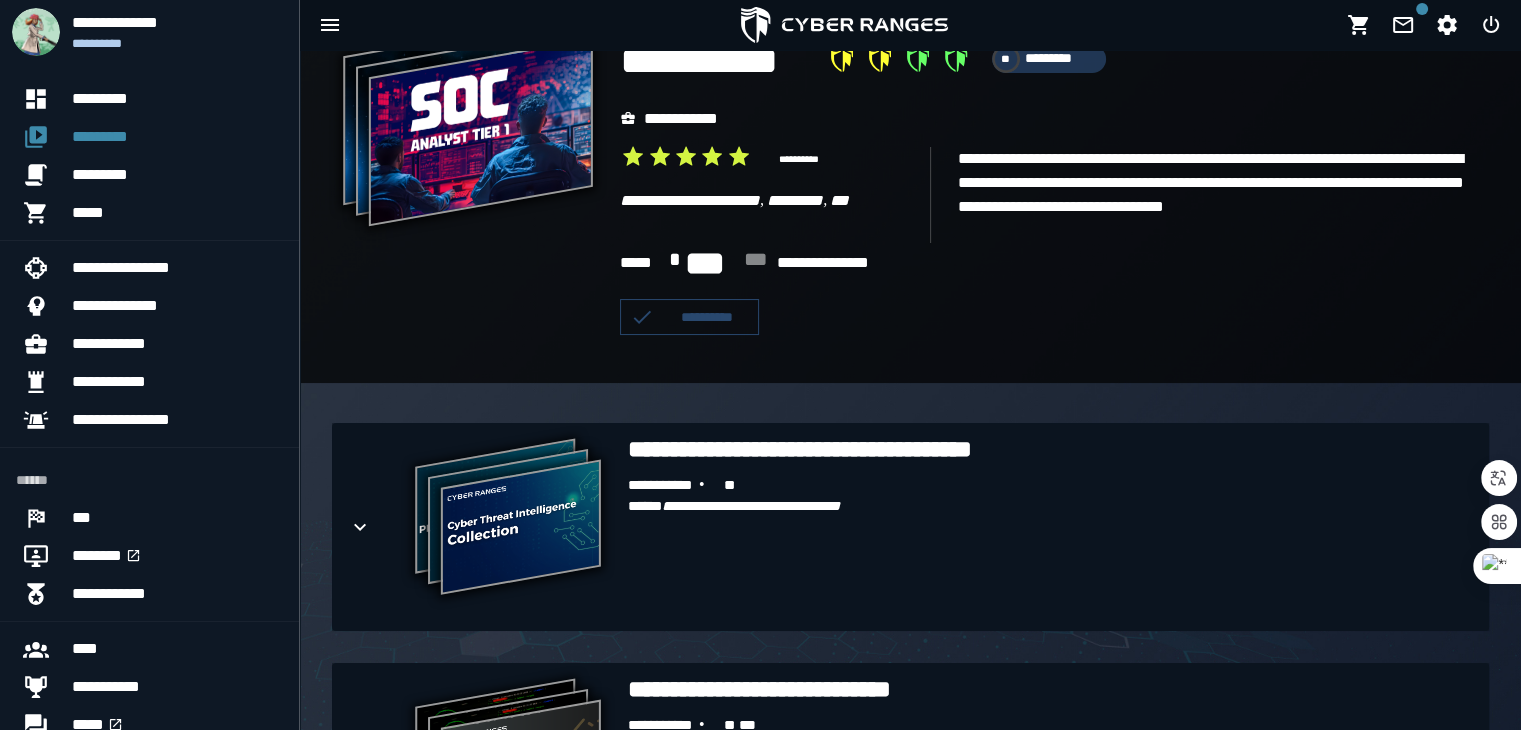 scroll, scrollTop: 200, scrollLeft: 0, axis: vertical 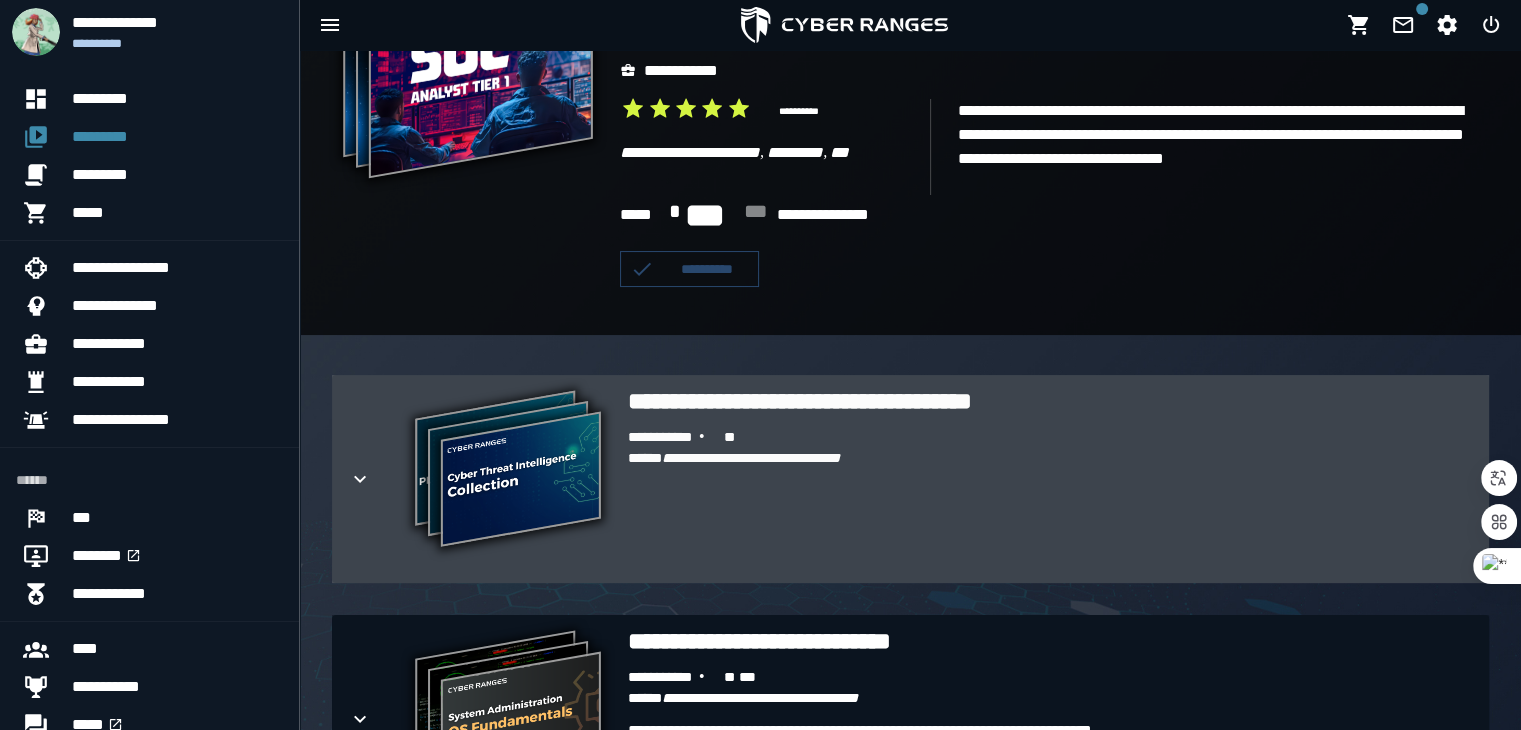 click on "**********" at bounding box center [751, 458] 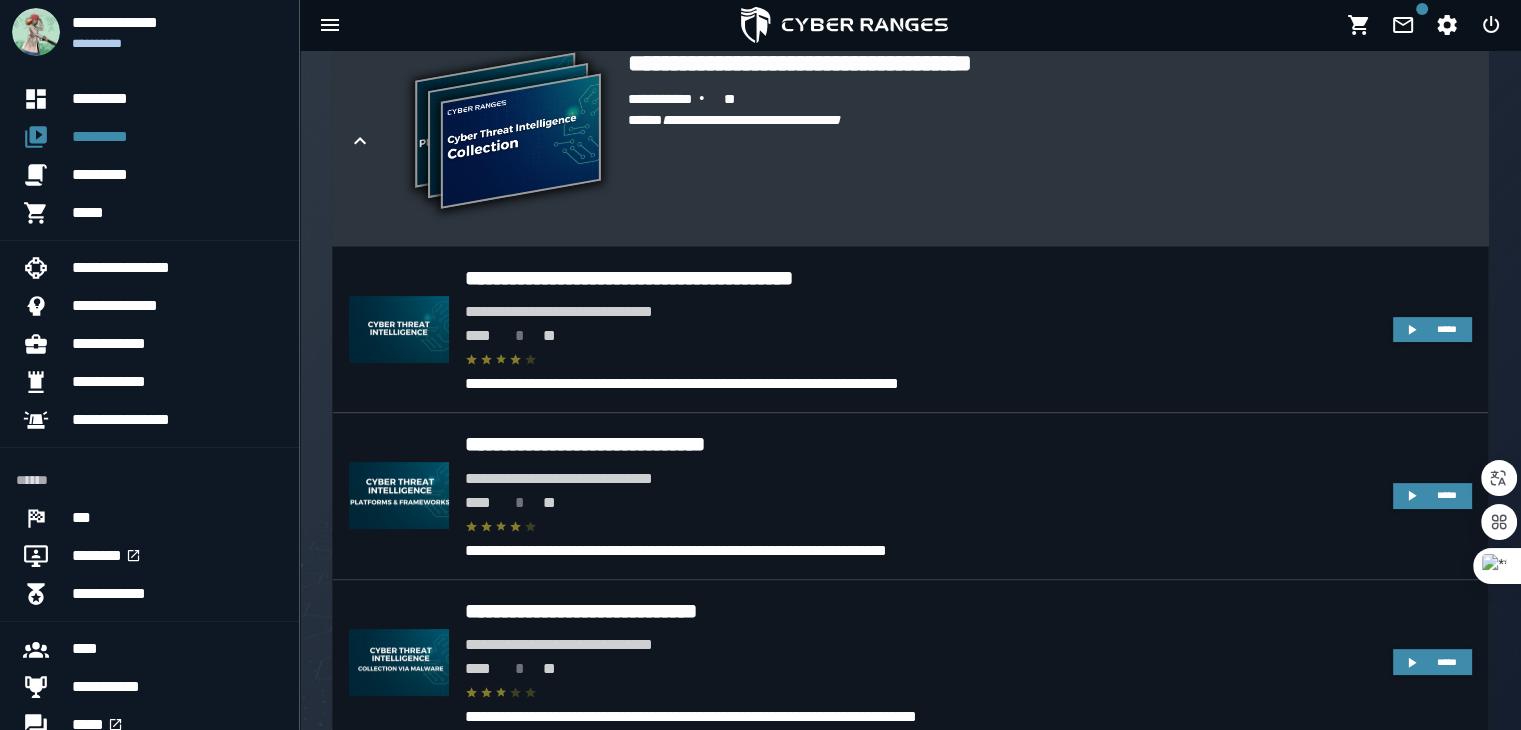 scroll, scrollTop: 539, scrollLeft: 0, axis: vertical 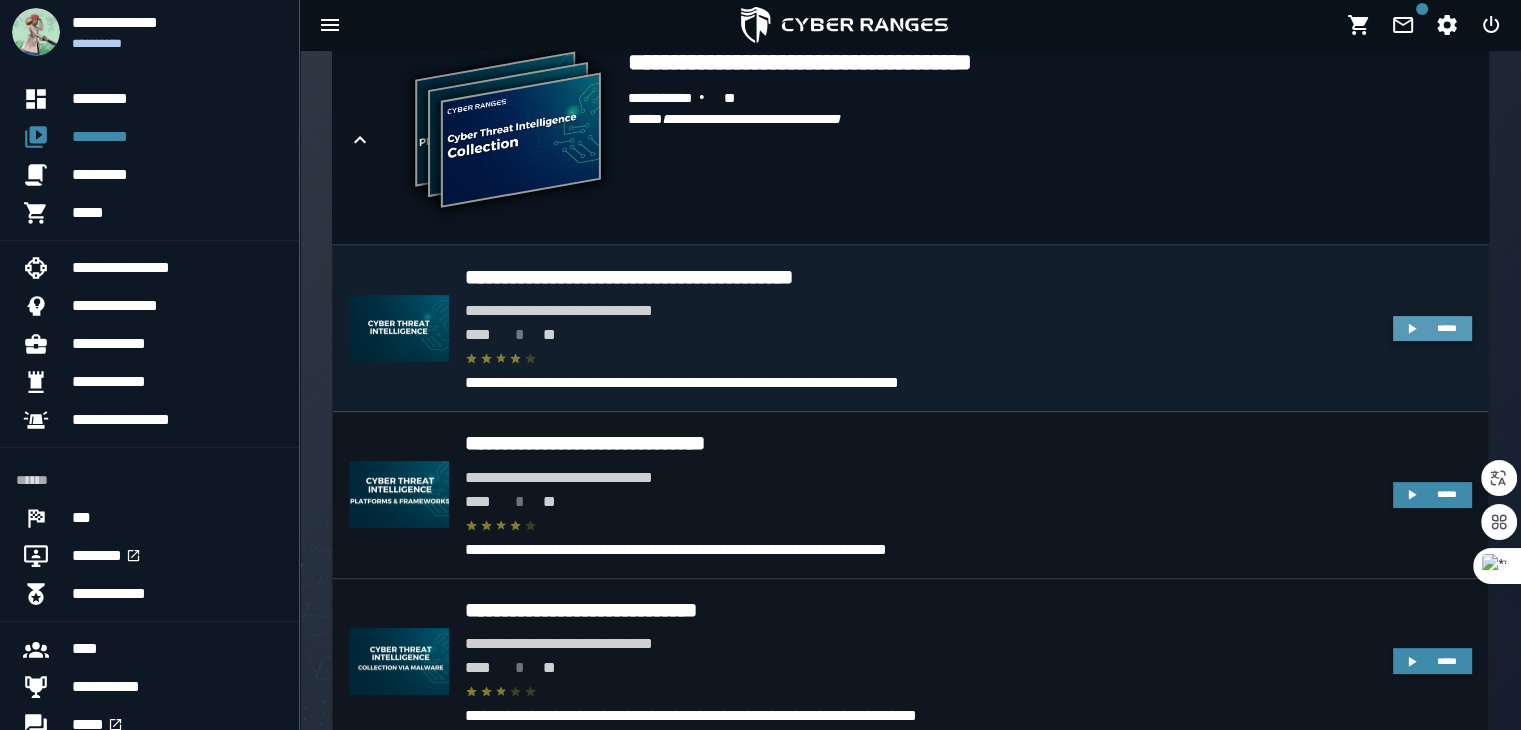 click 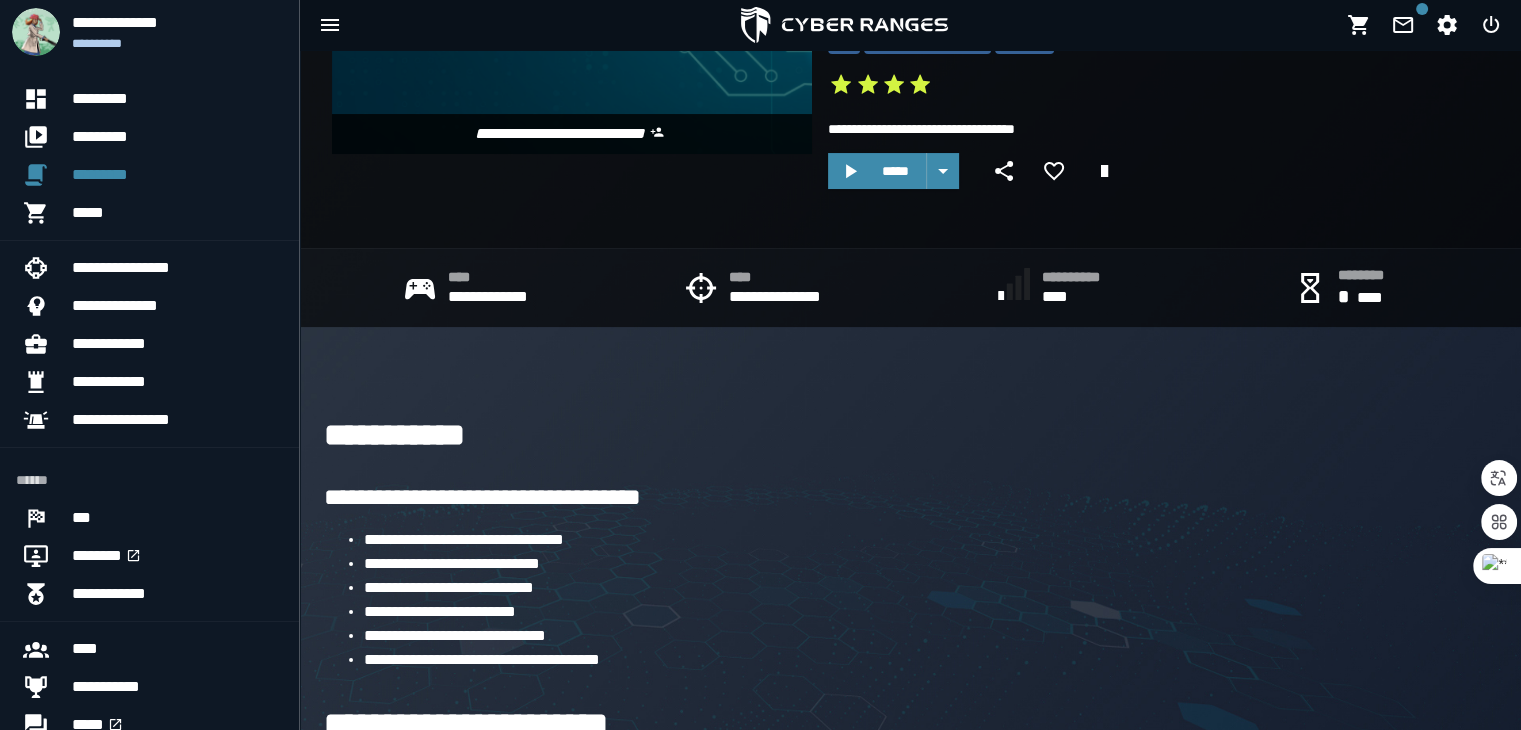scroll, scrollTop: 0, scrollLeft: 0, axis: both 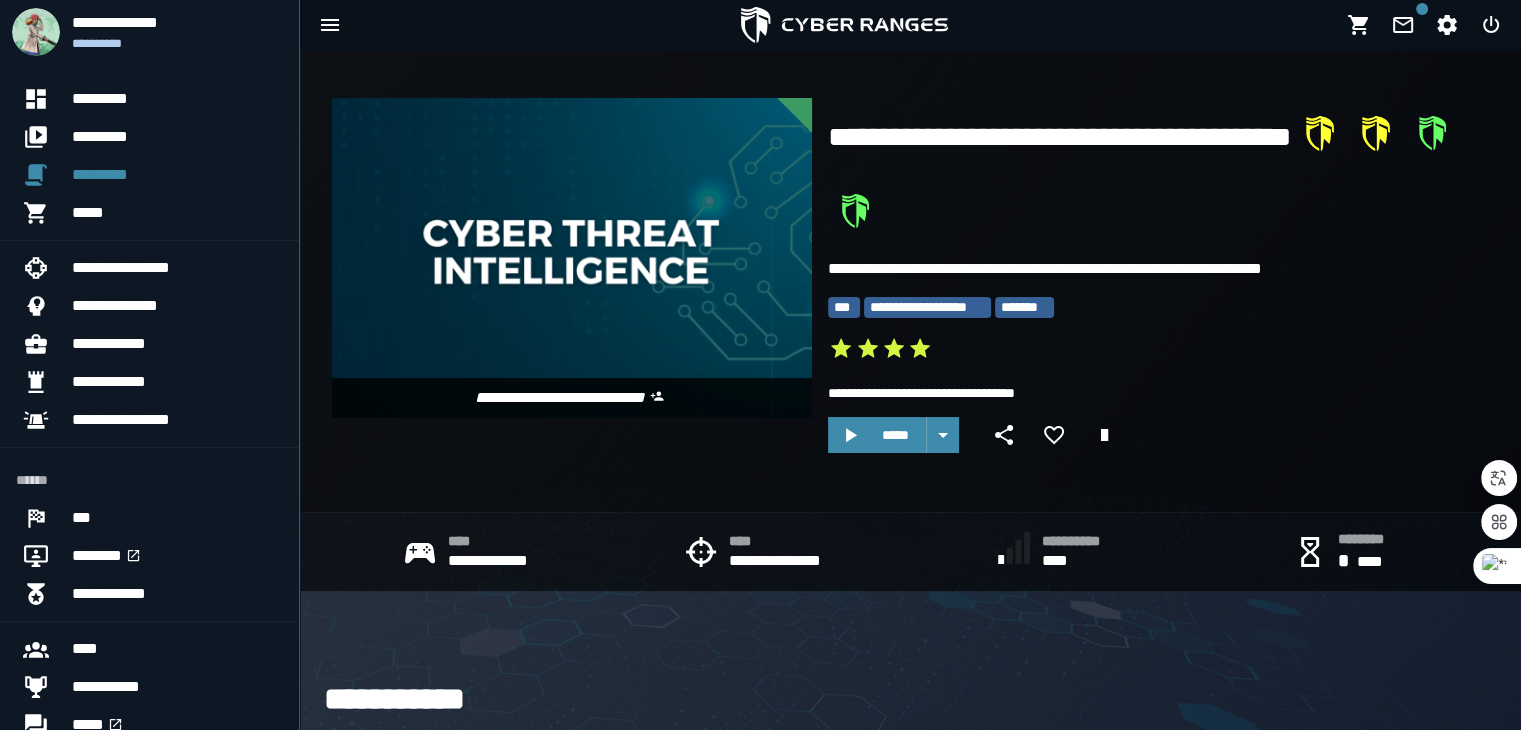 click on "[FIRST] [LAST] [STREET] [CITY] [STATE] [ZIP]" at bounding box center [910, 281] 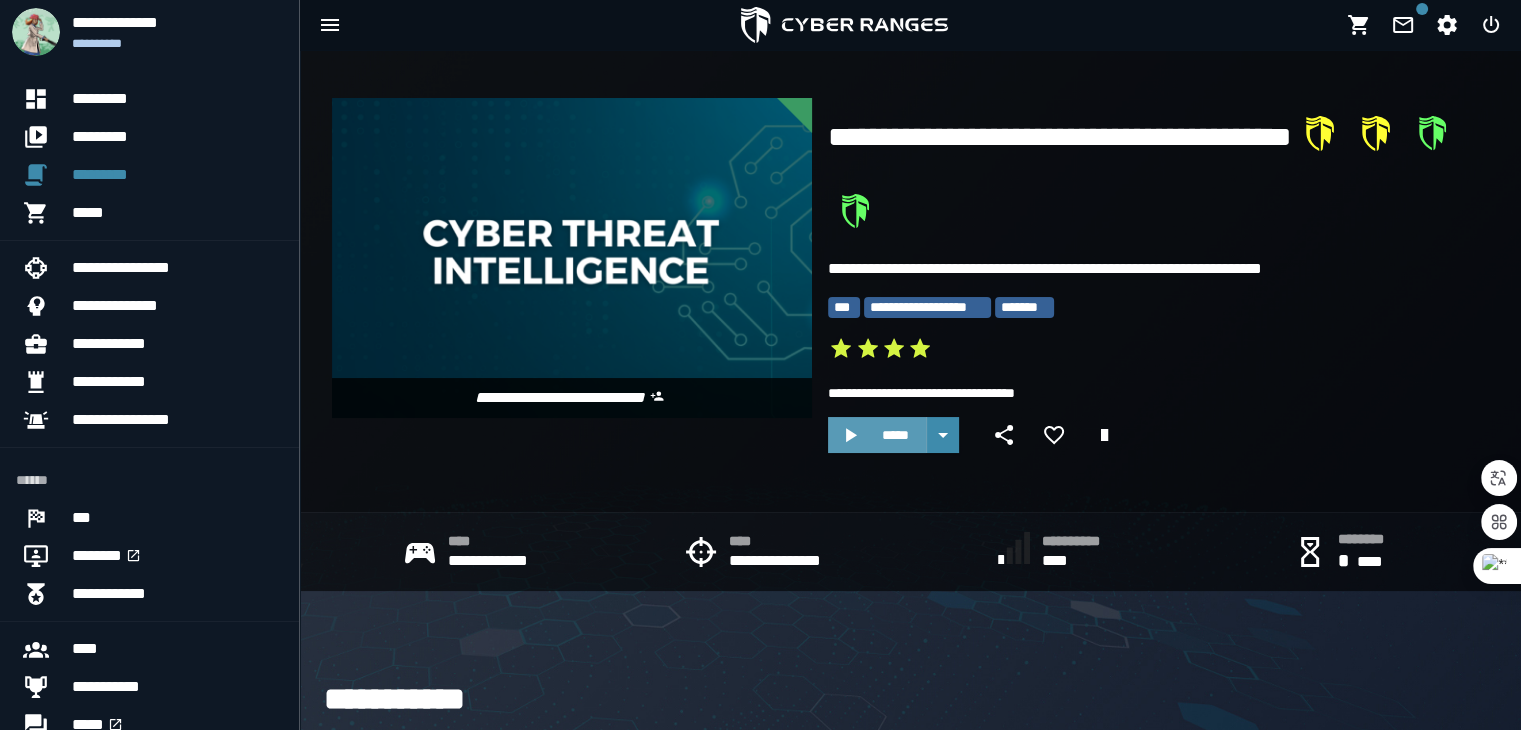 click 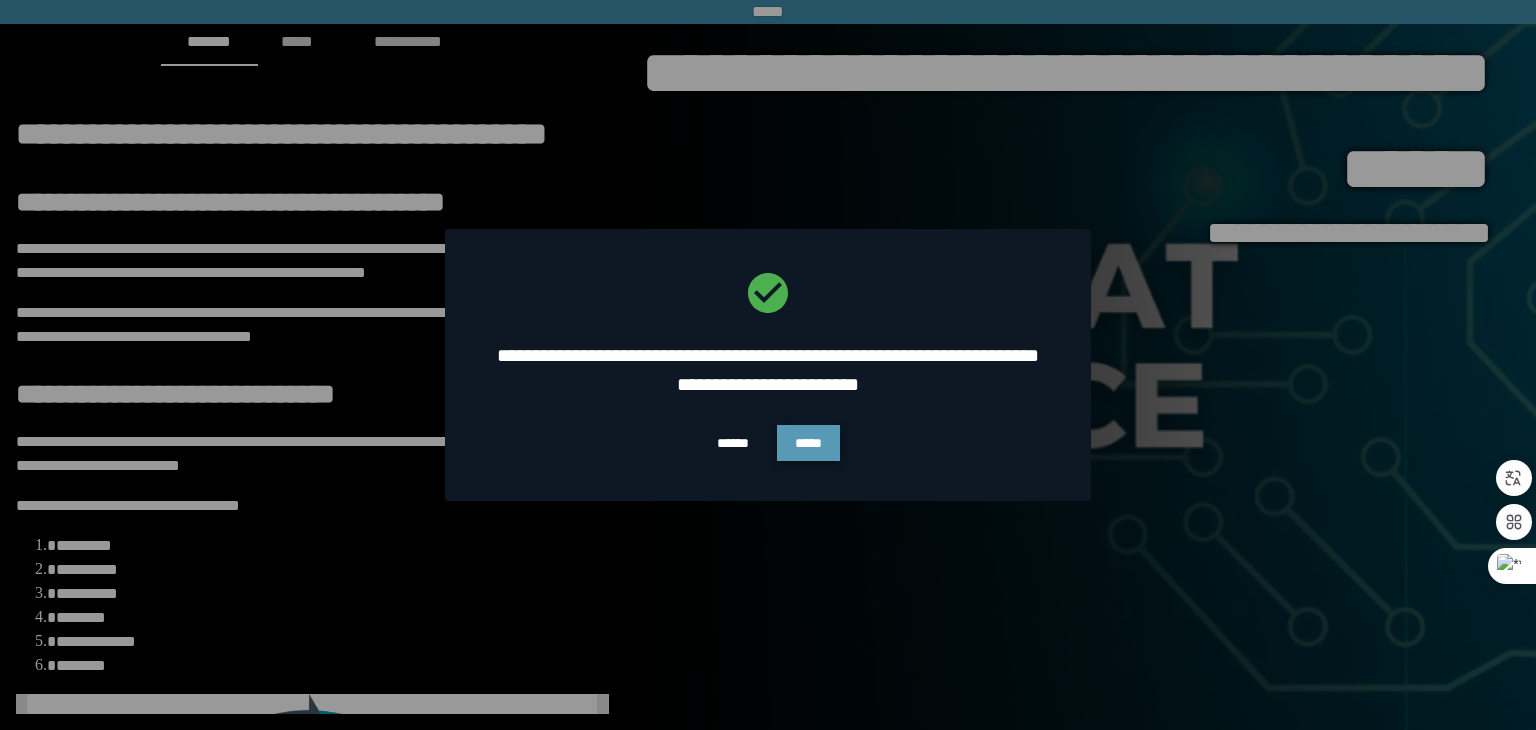click on "*****" at bounding box center [808, 443] 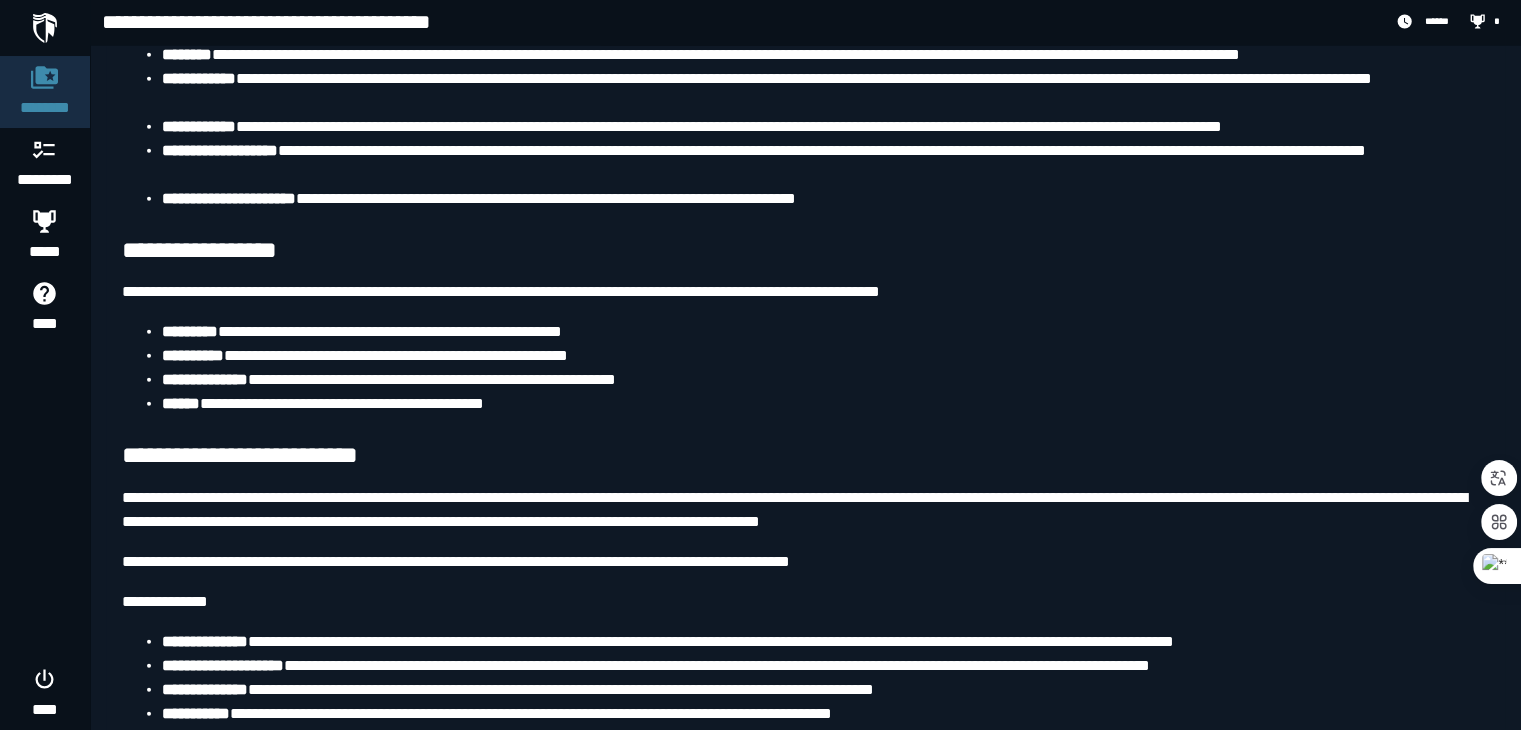 scroll, scrollTop: 5112, scrollLeft: 0, axis: vertical 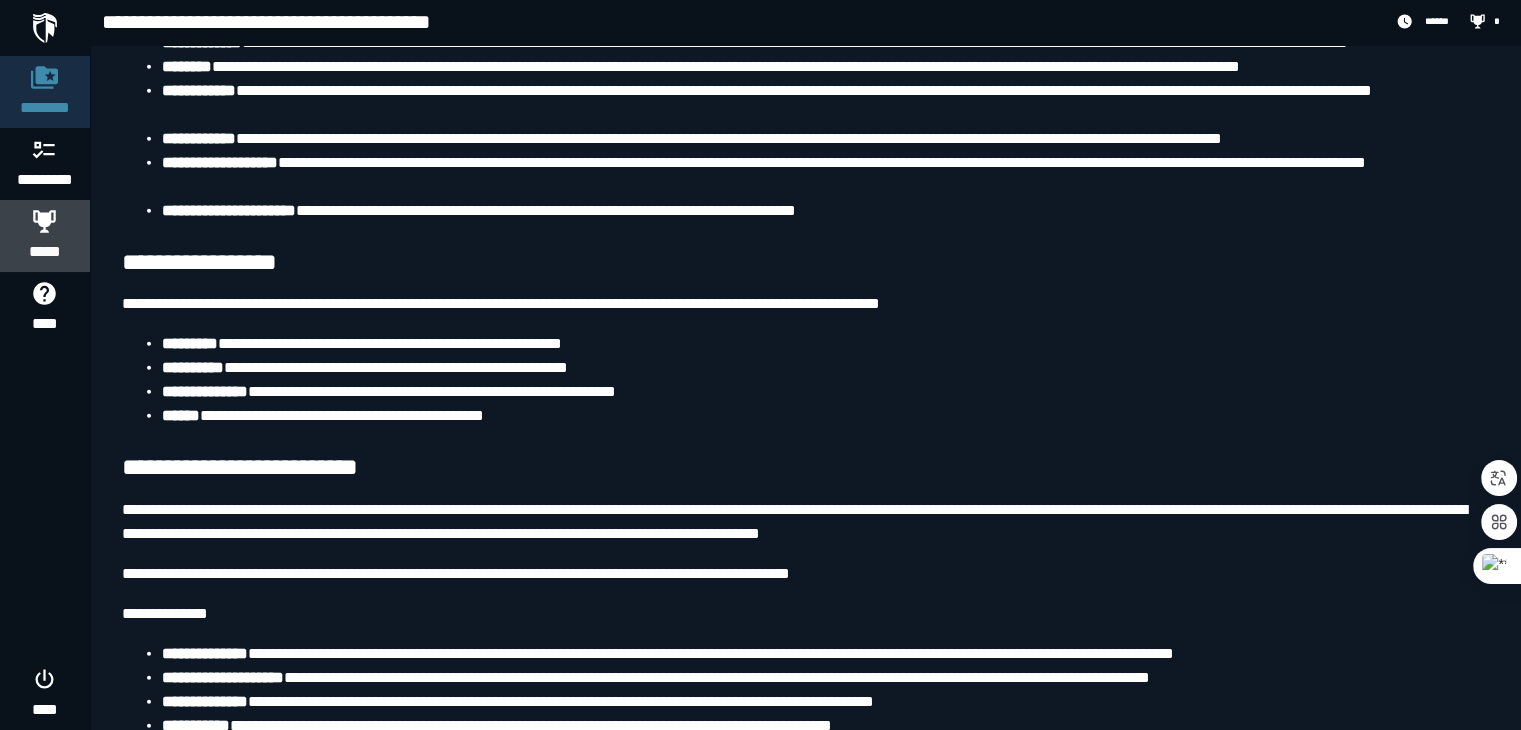 click on "*****" at bounding box center [45, 252] 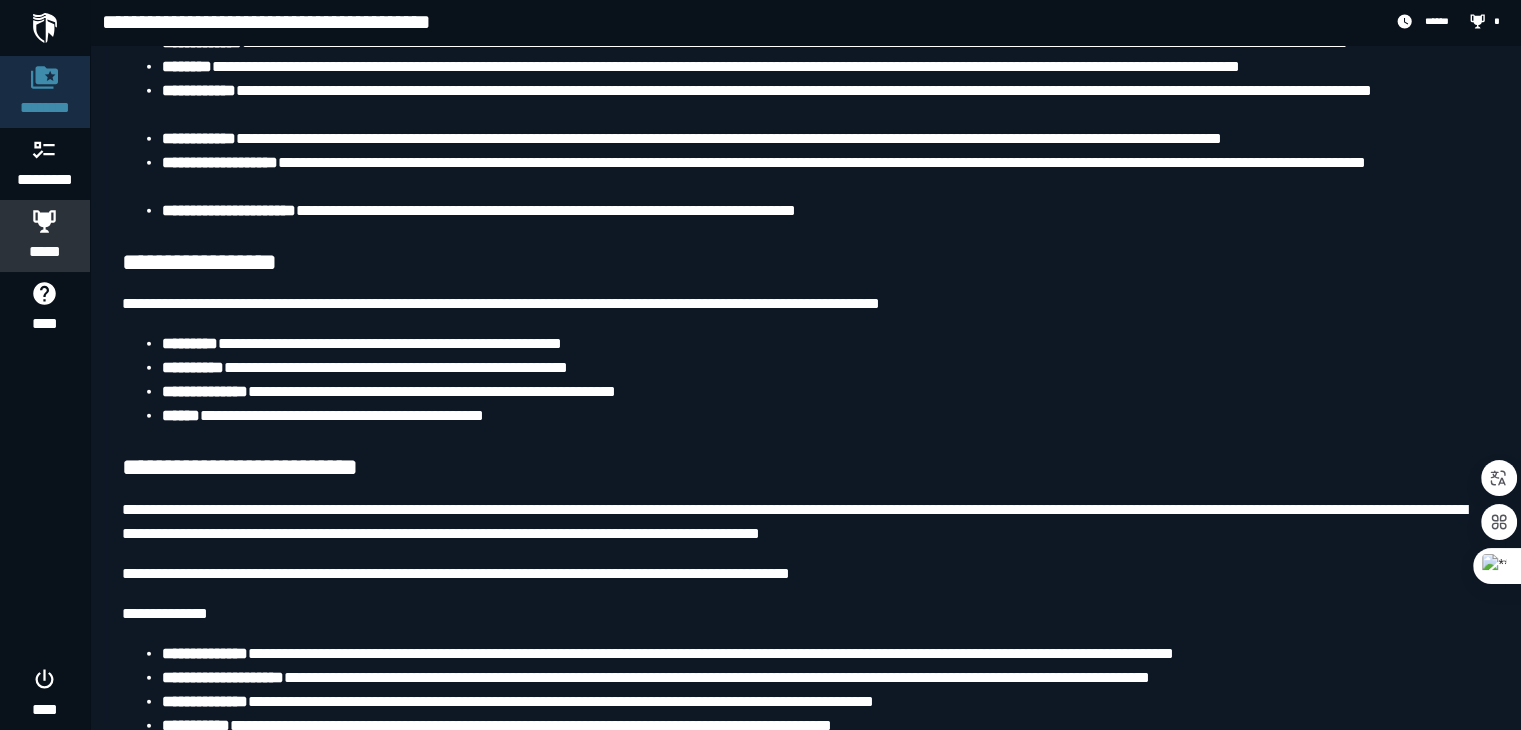 scroll, scrollTop: 0, scrollLeft: 0, axis: both 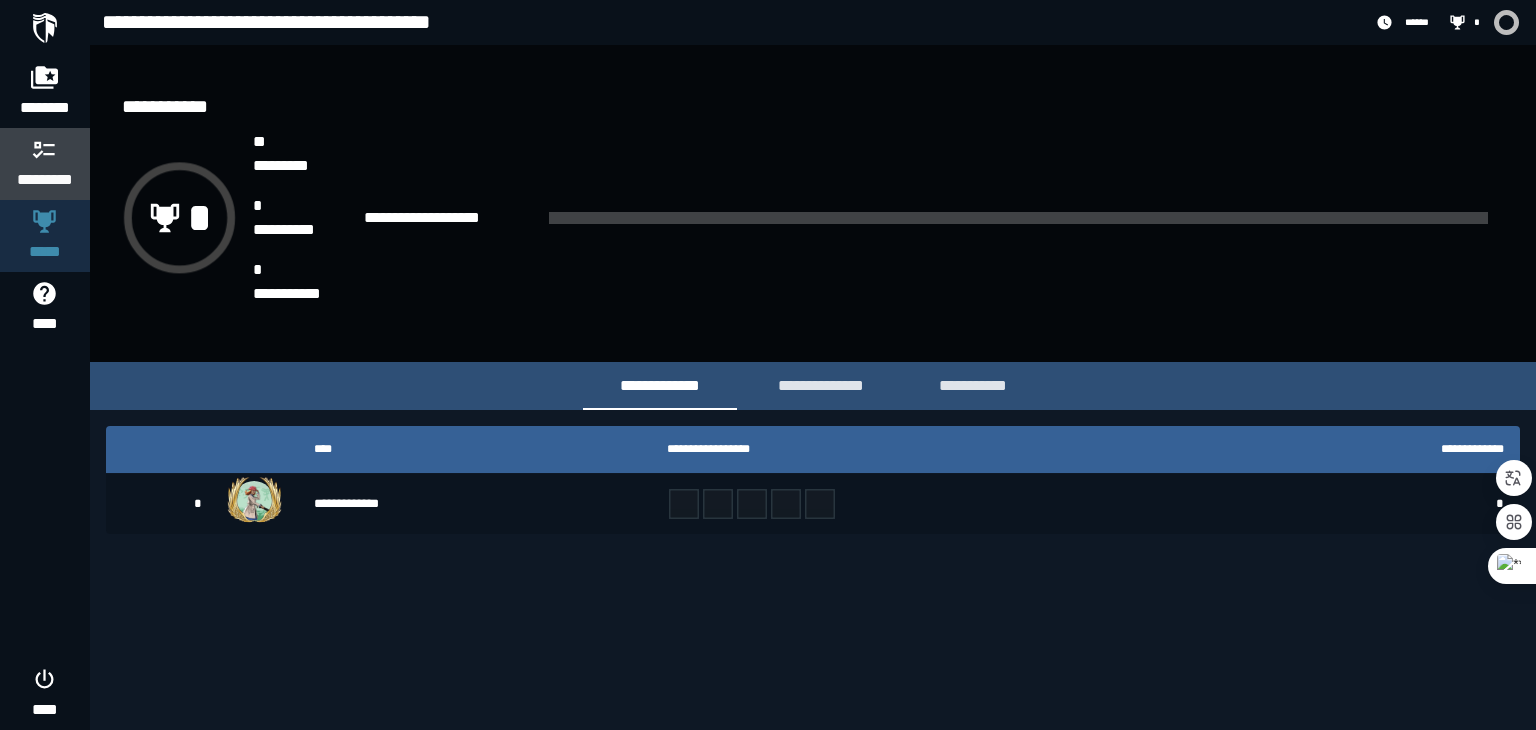click on "*********" at bounding box center [45, 180] 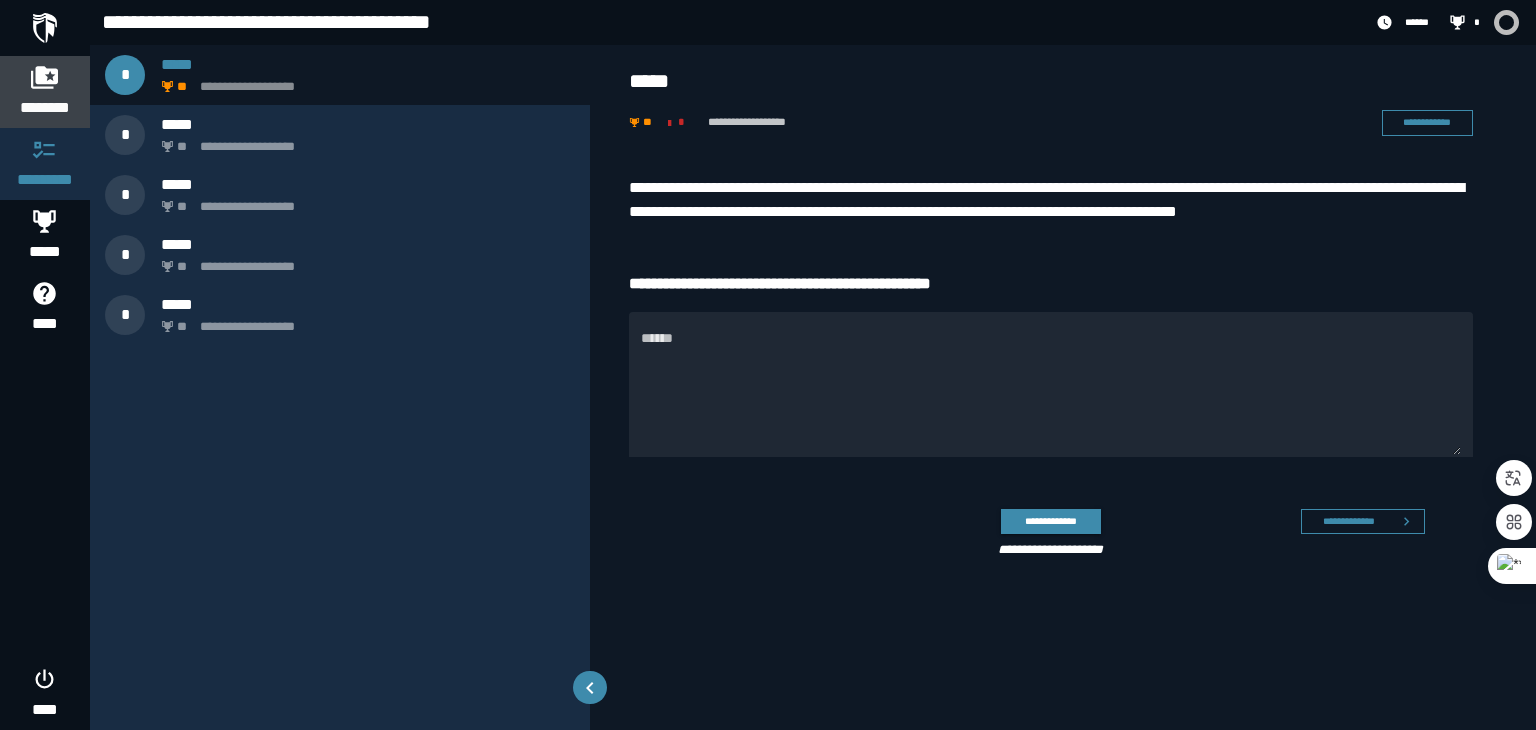 click on "********" at bounding box center (45, 108) 